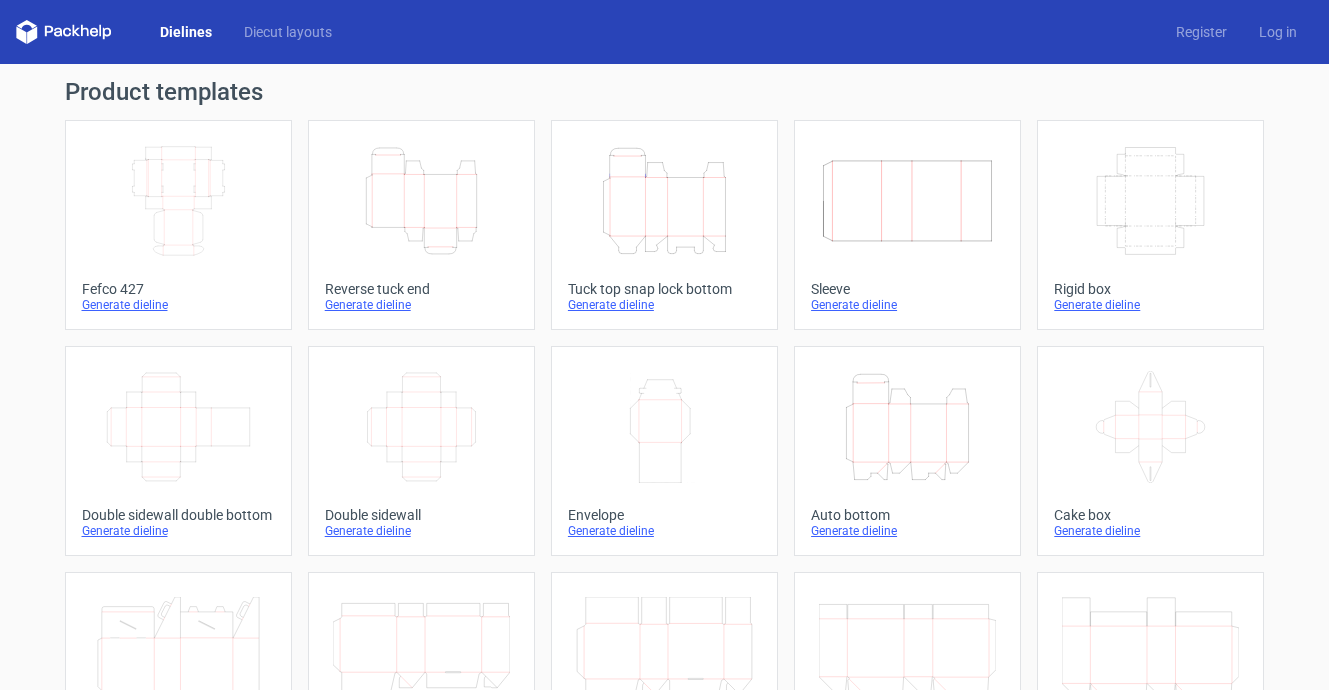scroll, scrollTop: 0, scrollLeft: 0, axis: both 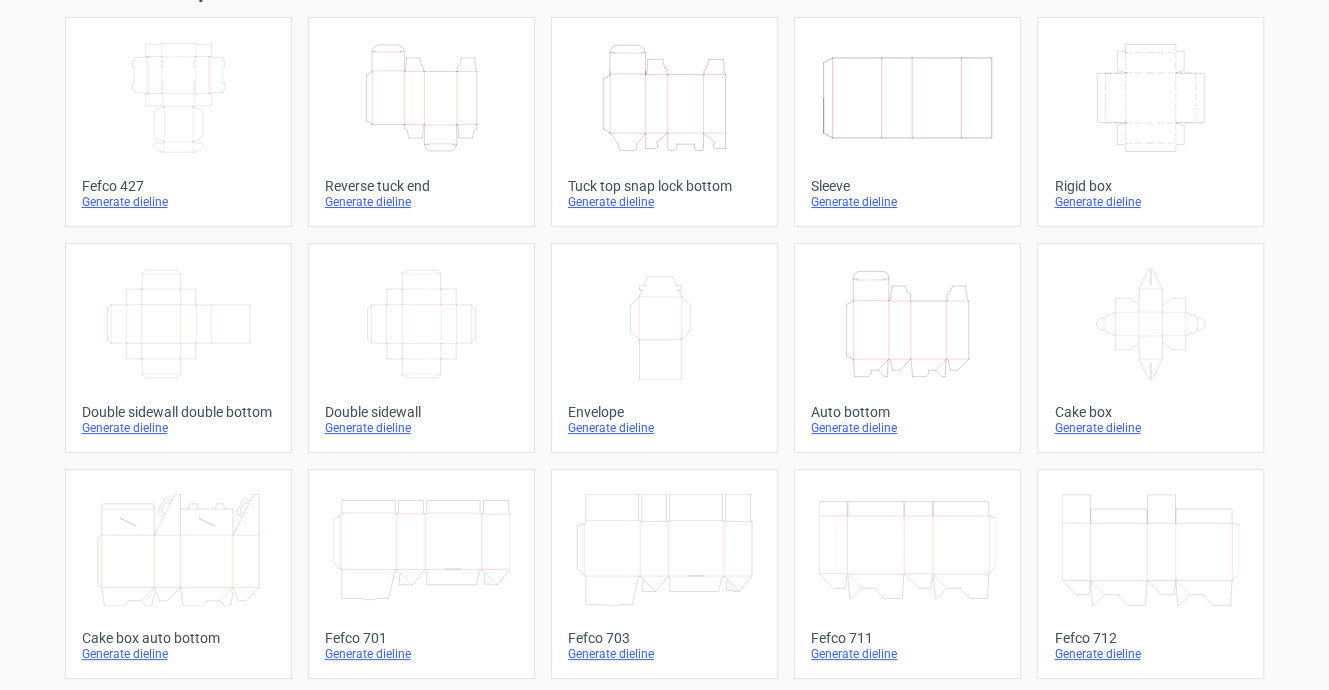 click on "Generate dieline" at bounding box center [664, 202] 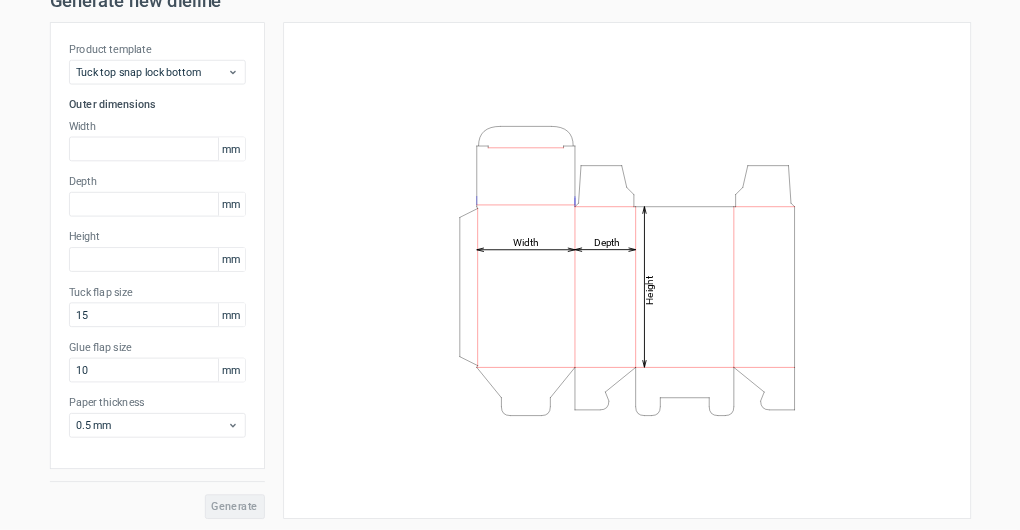 scroll, scrollTop: 91, scrollLeft: 0, axis: vertical 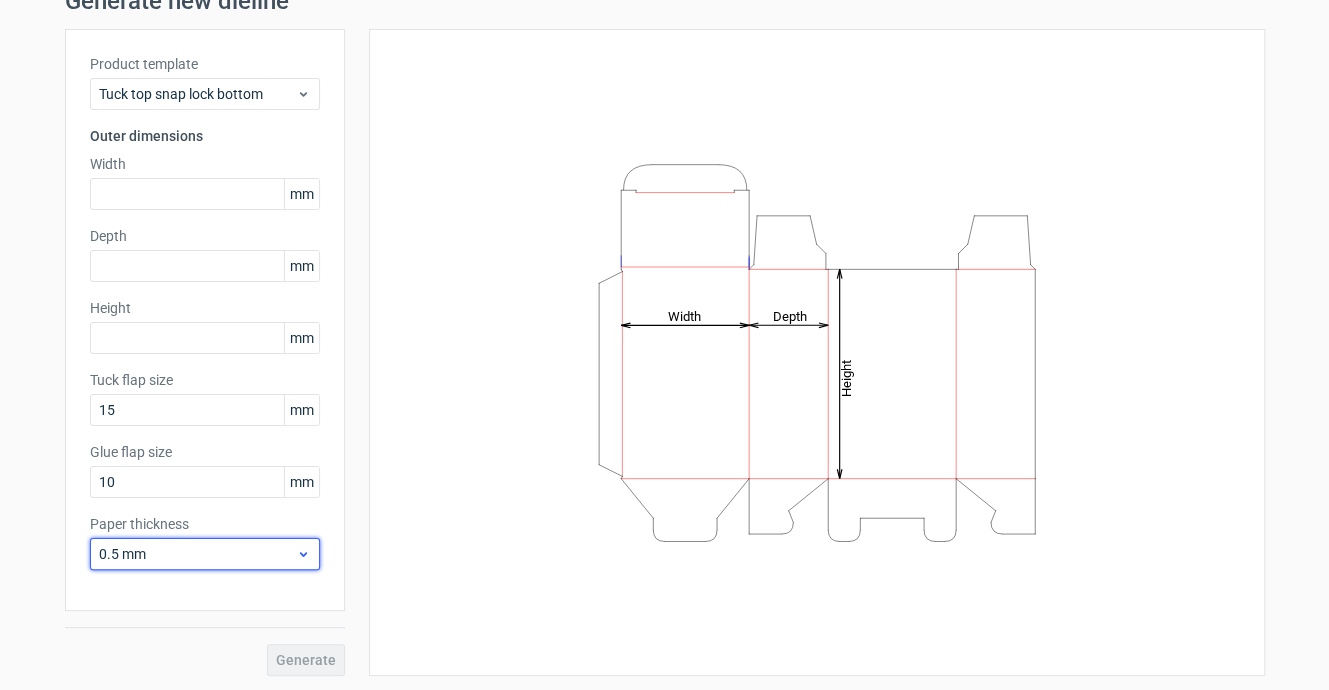click on "0.5 mm" at bounding box center [205, 554] 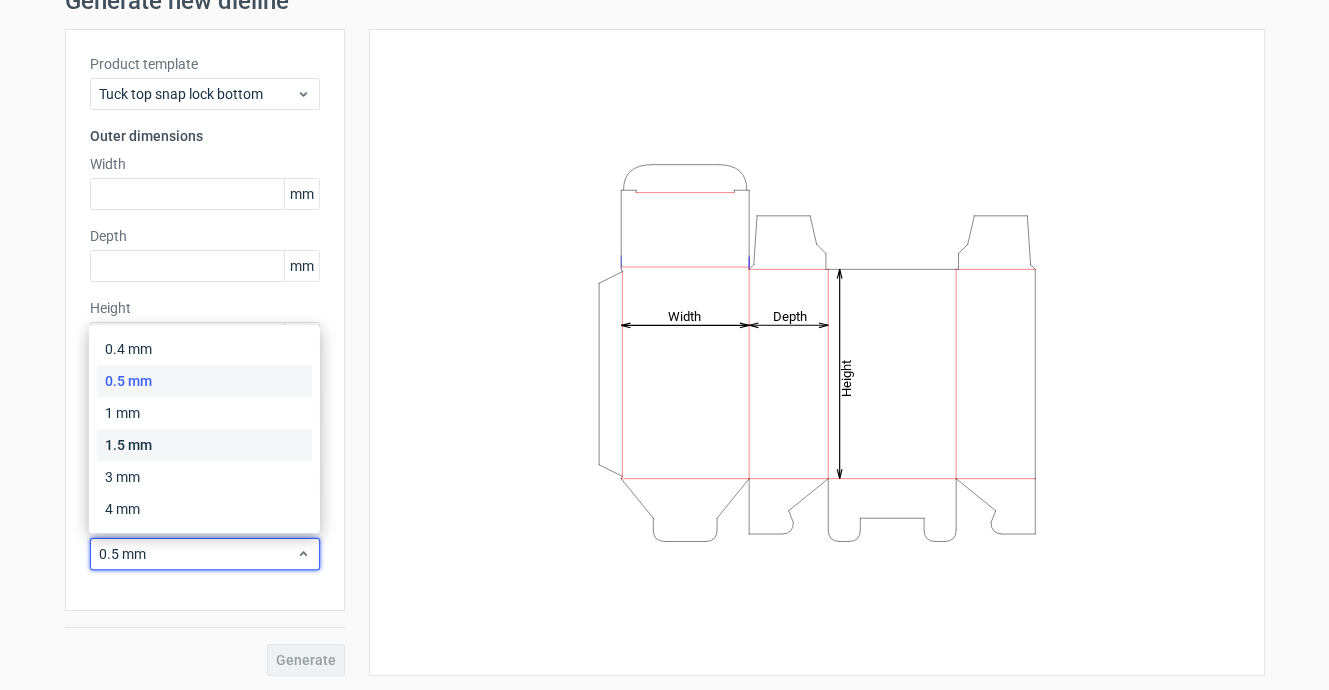 click on "1.5 mm" at bounding box center (204, 445) 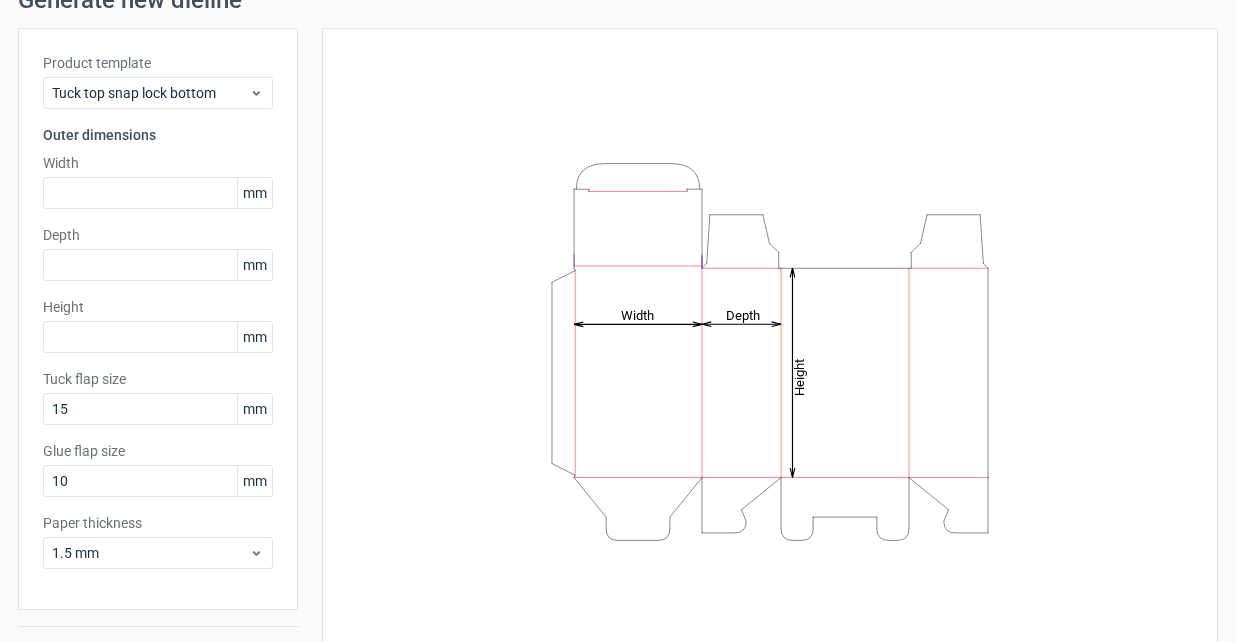 scroll, scrollTop: 92, scrollLeft: 0, axis: vertical 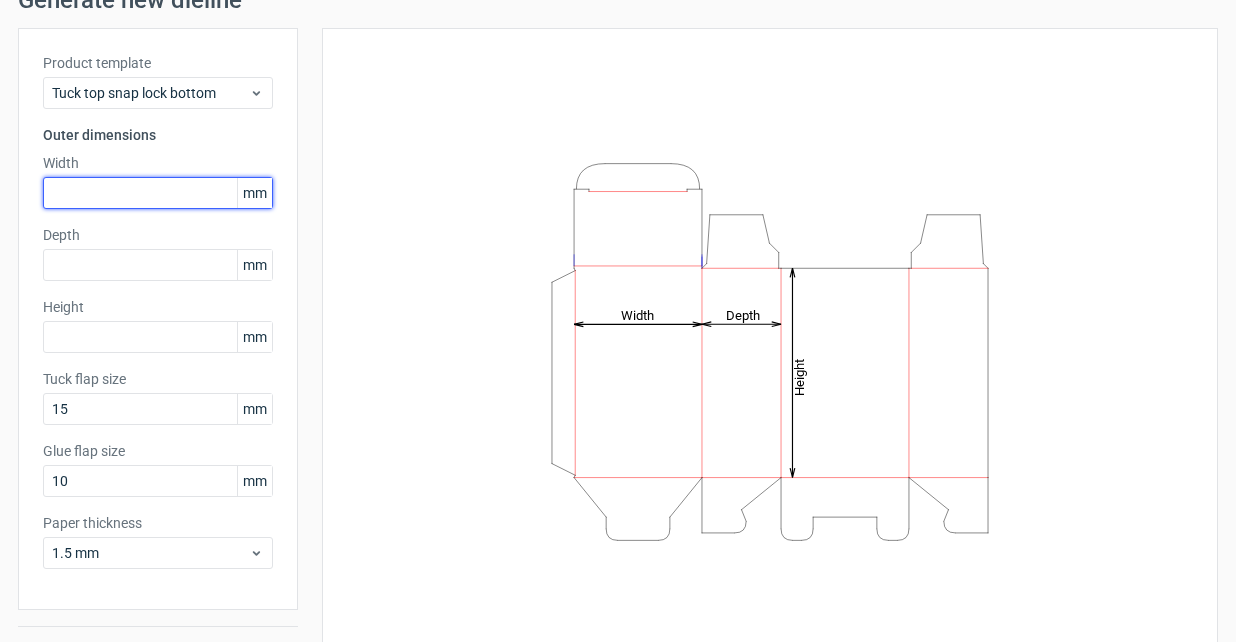 click at bounding box center (158, 193) 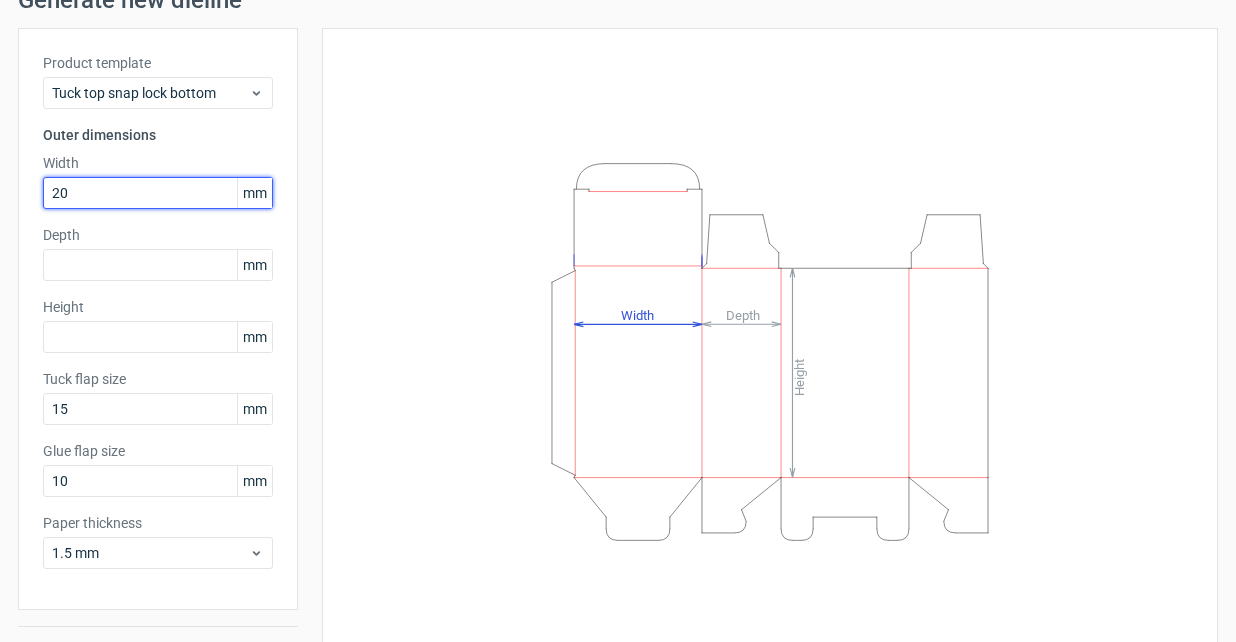 type on "[NUMBER]" 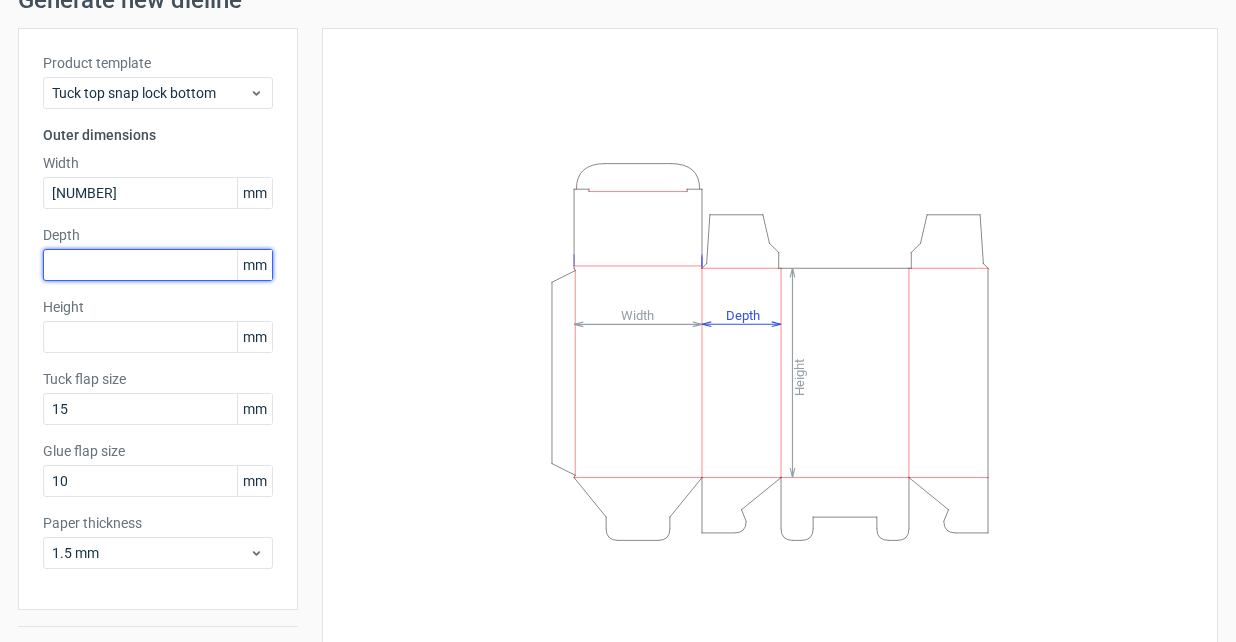 click at bounding box center (158, 265) 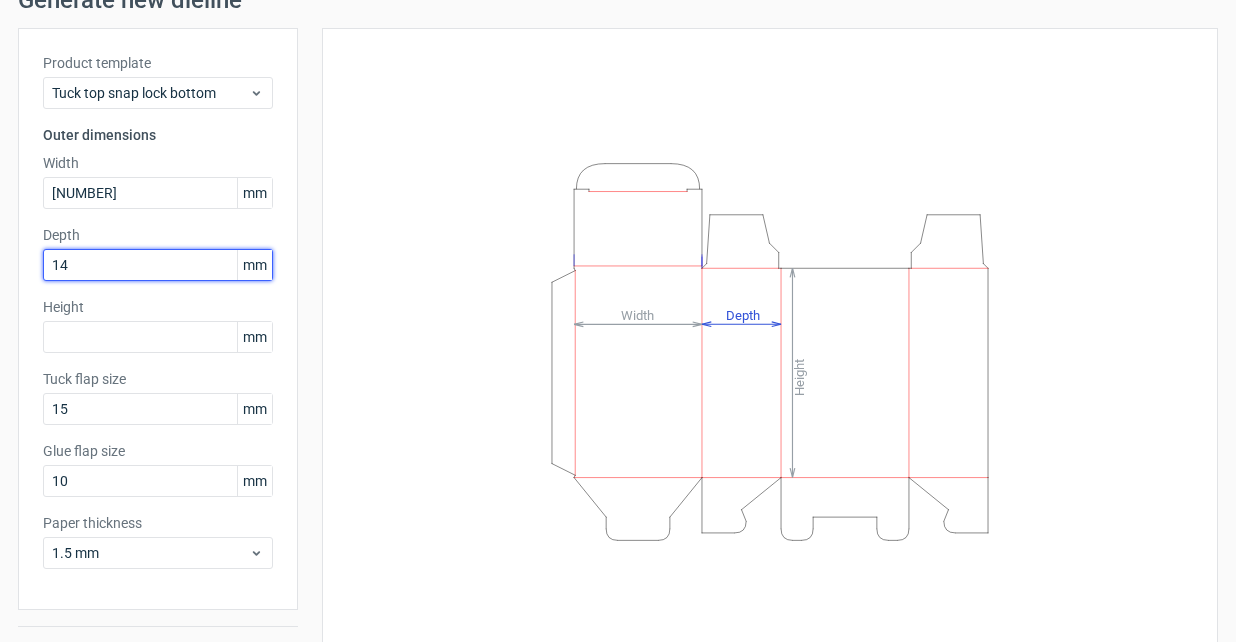 type on "[NUMBER]" 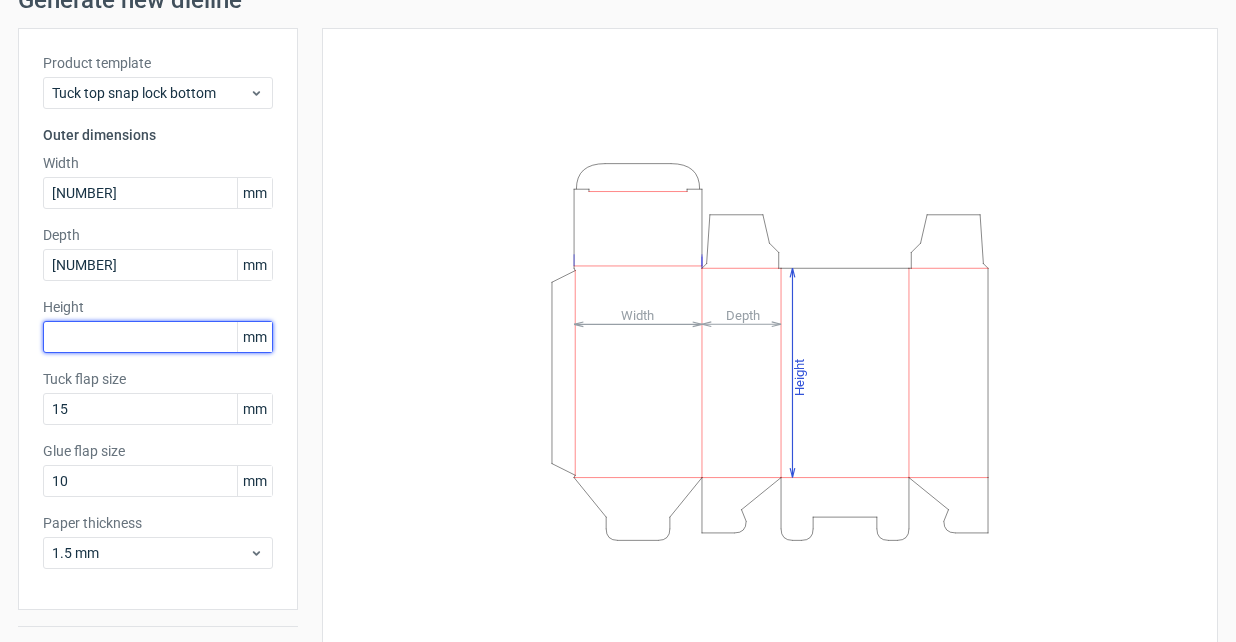 click at bounding box center [158, 337] 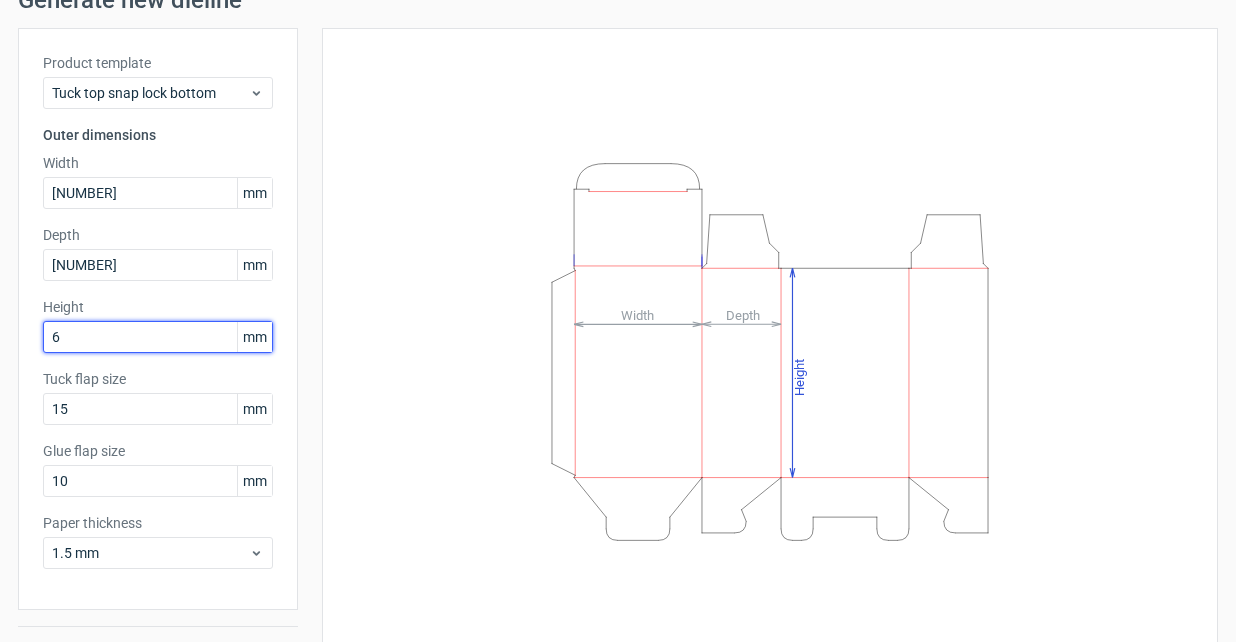 type on "[NUMBER]" 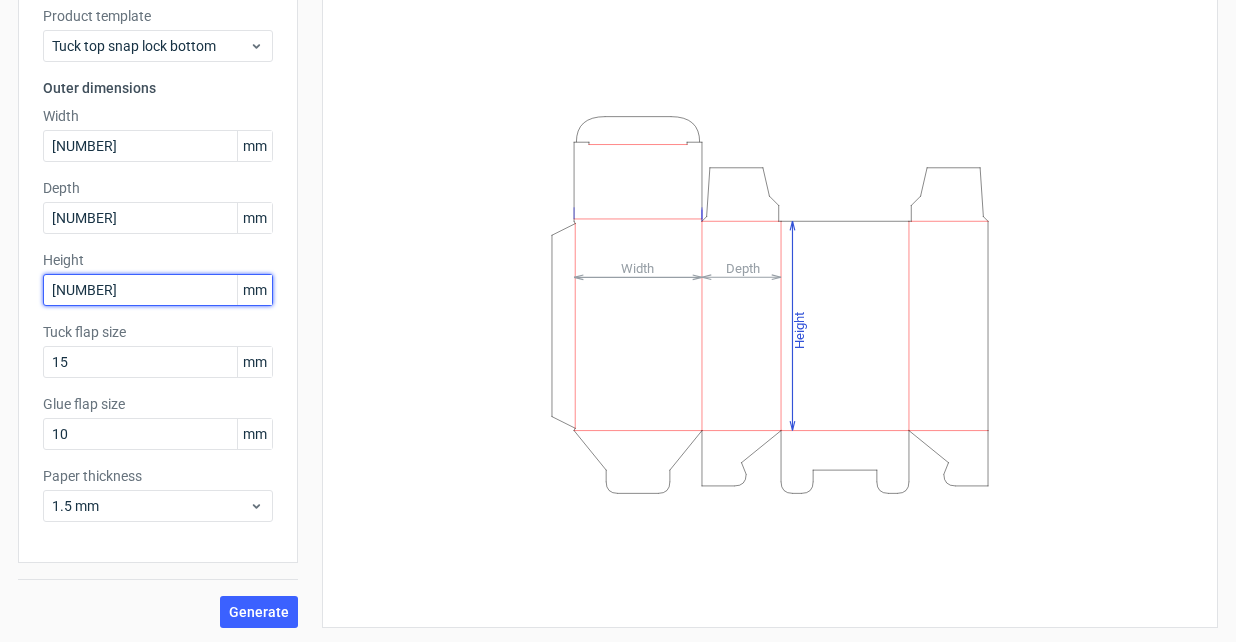 scroll, scrollTop: 140, scrollLeft: 0, axis: vertical 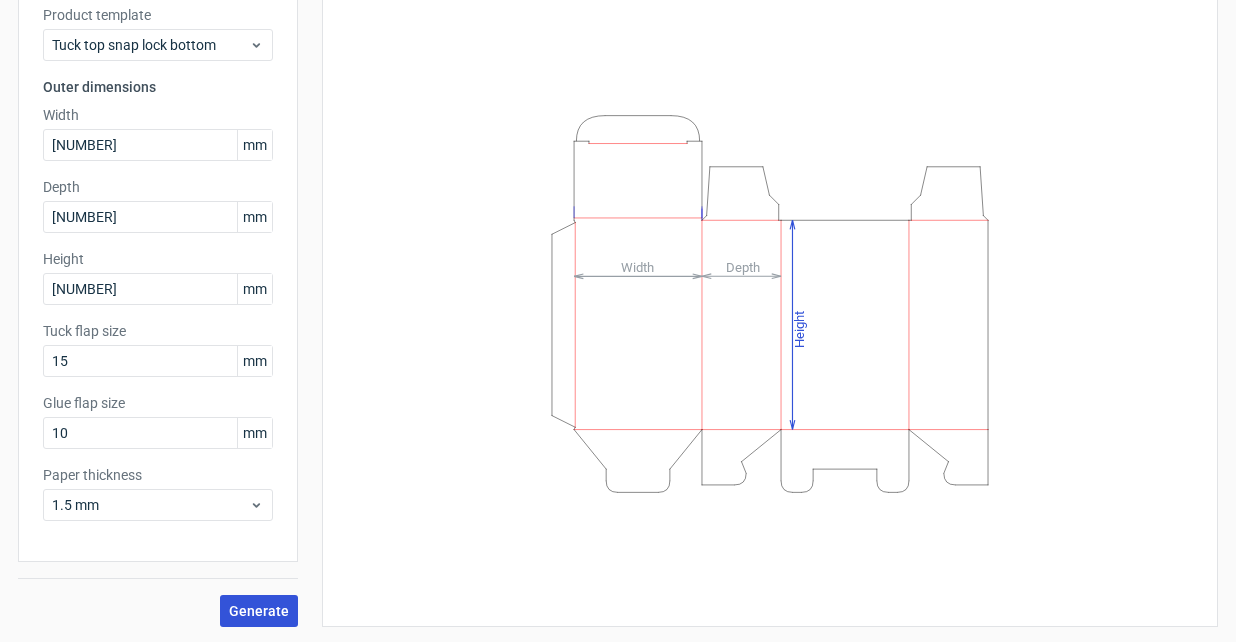 click on "Generate" at bounding box center (259, 611) 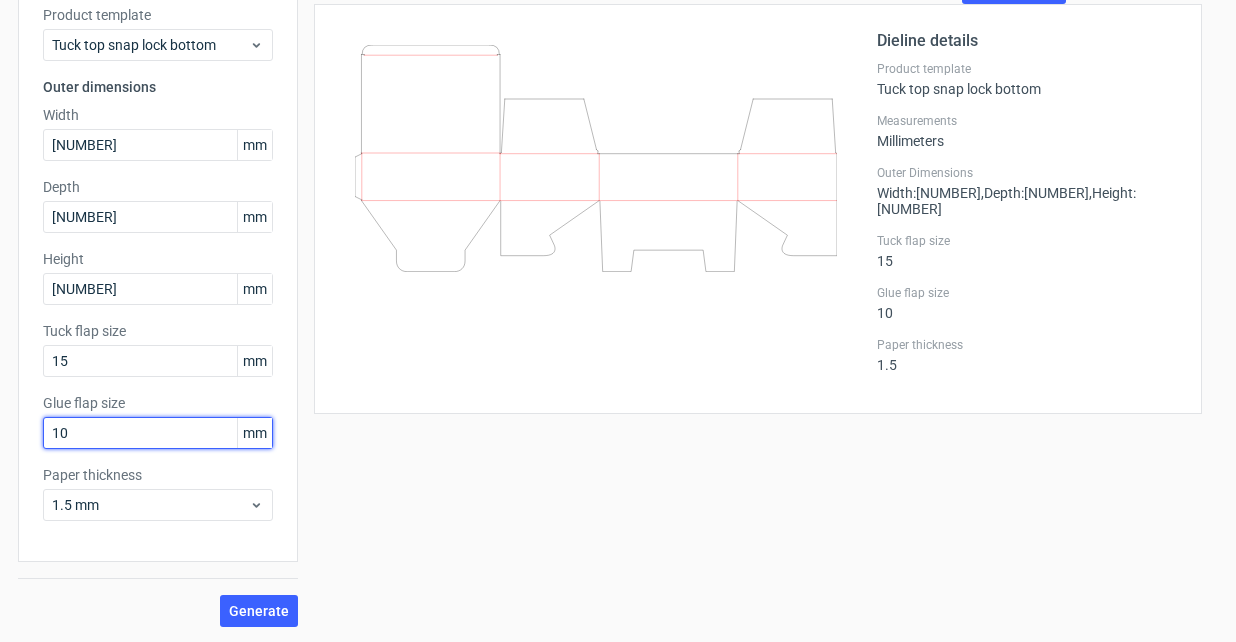 click on "10" at bounding box center (158, 433) 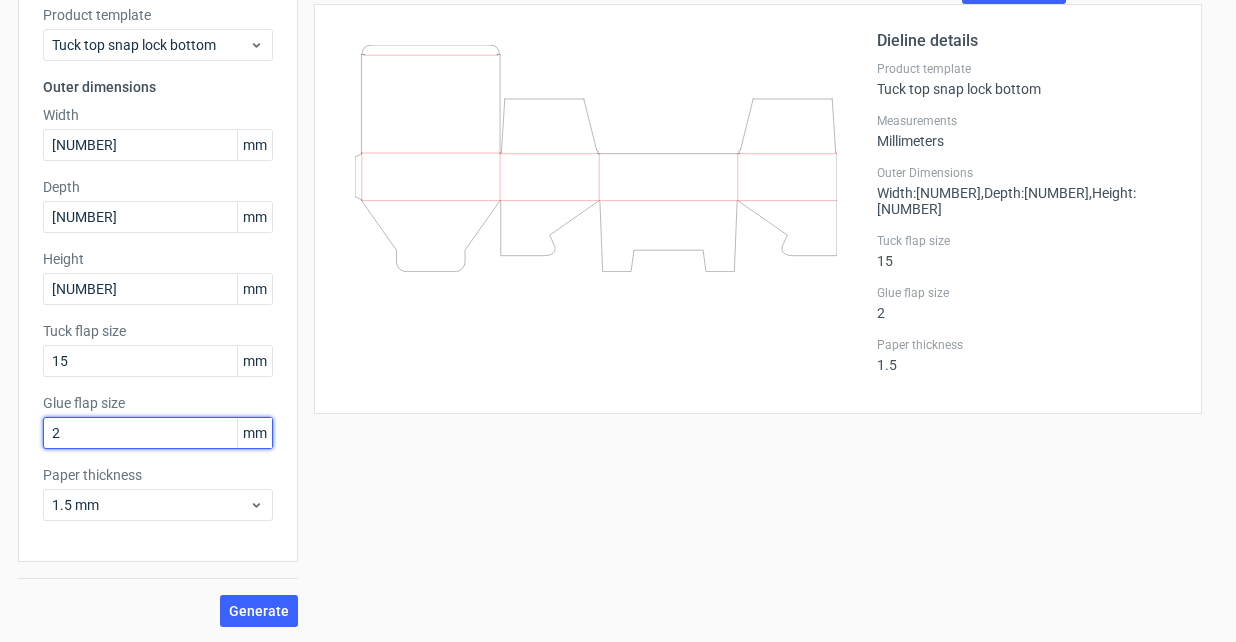 type on "20" 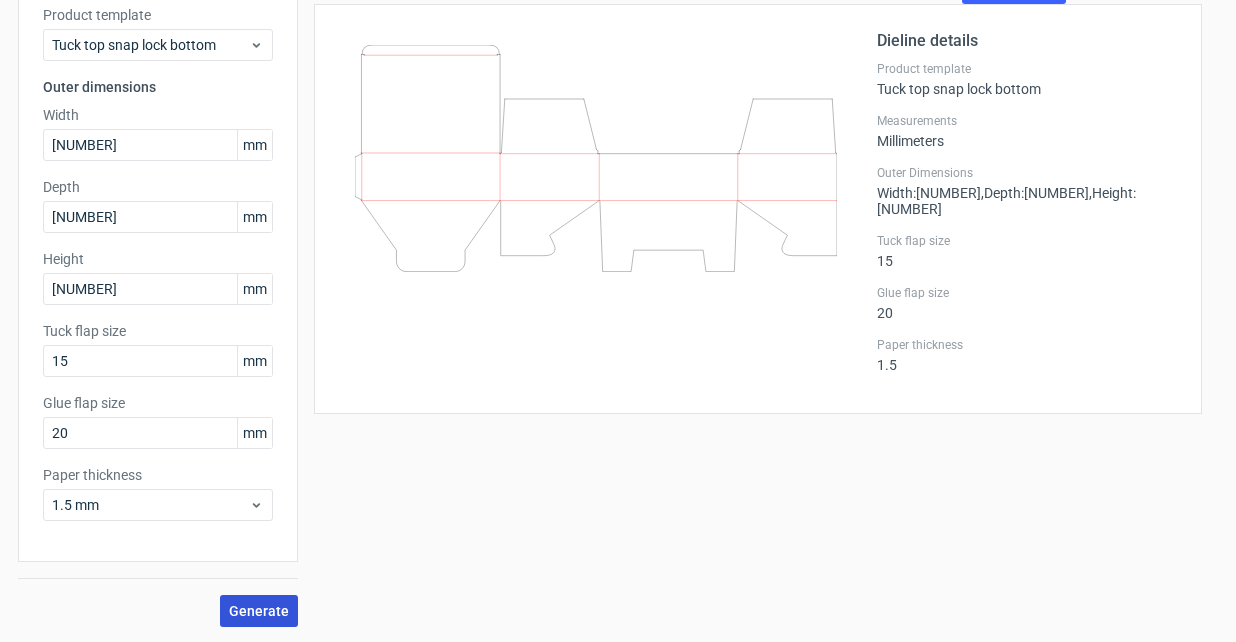 click on "Generate" at bounding box center (259, 611) 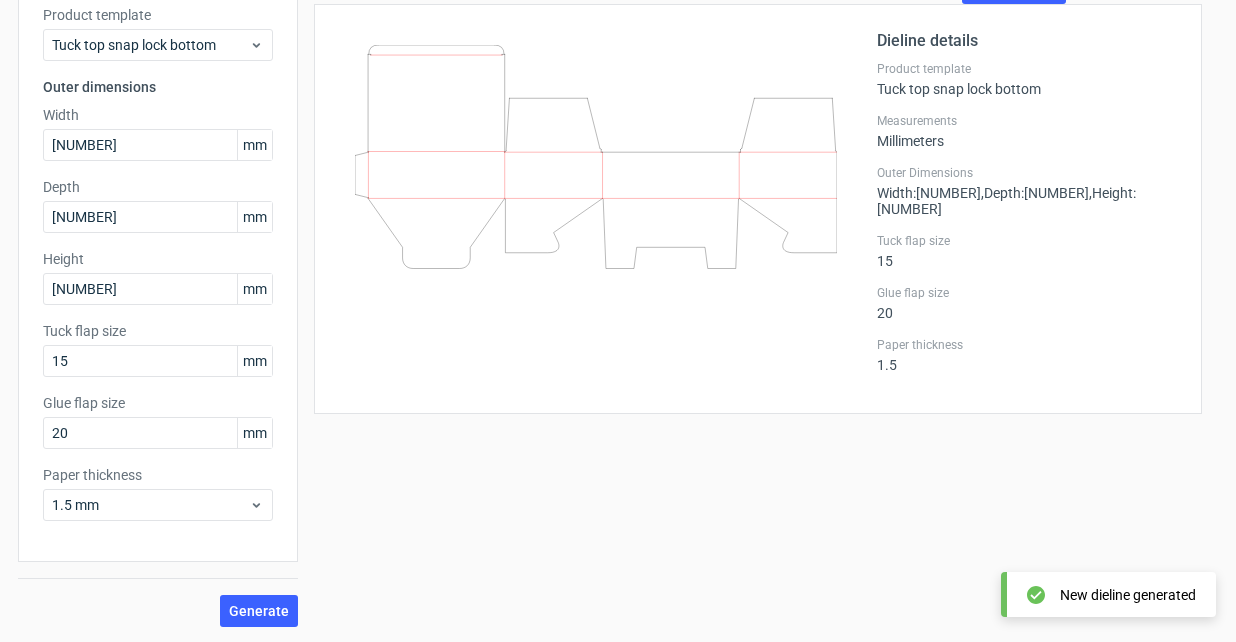 scroll, scrollTop: 0, scrollLeft: 0, axis: both 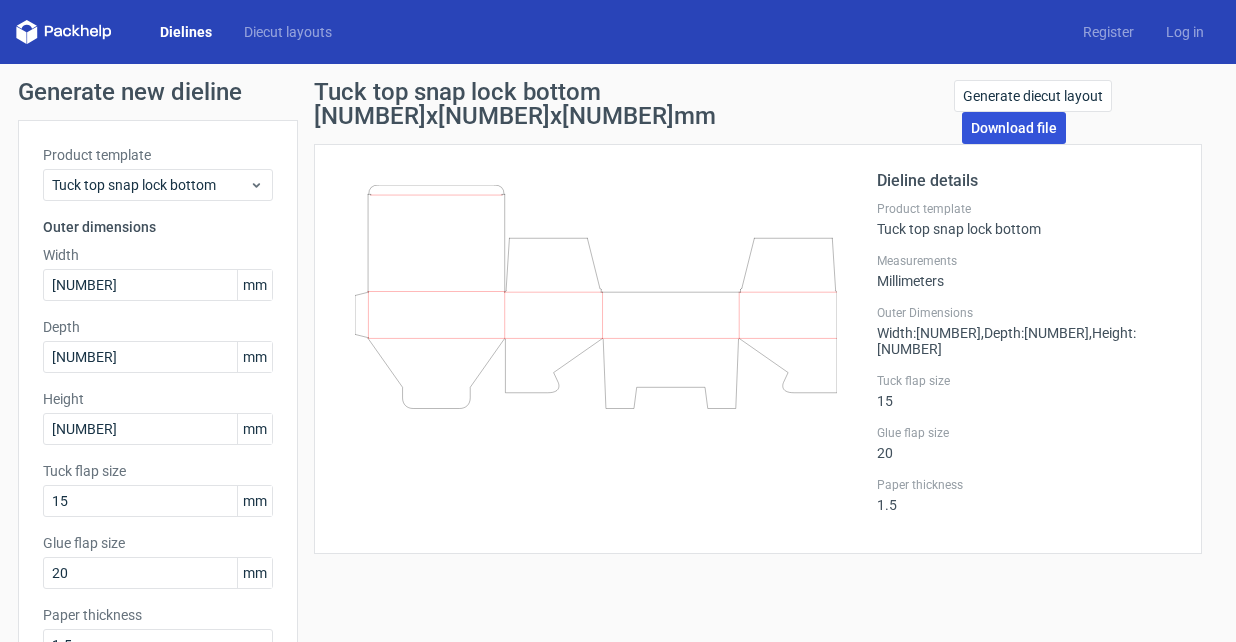 click on "Download file" at bounding box center [1014, 128] 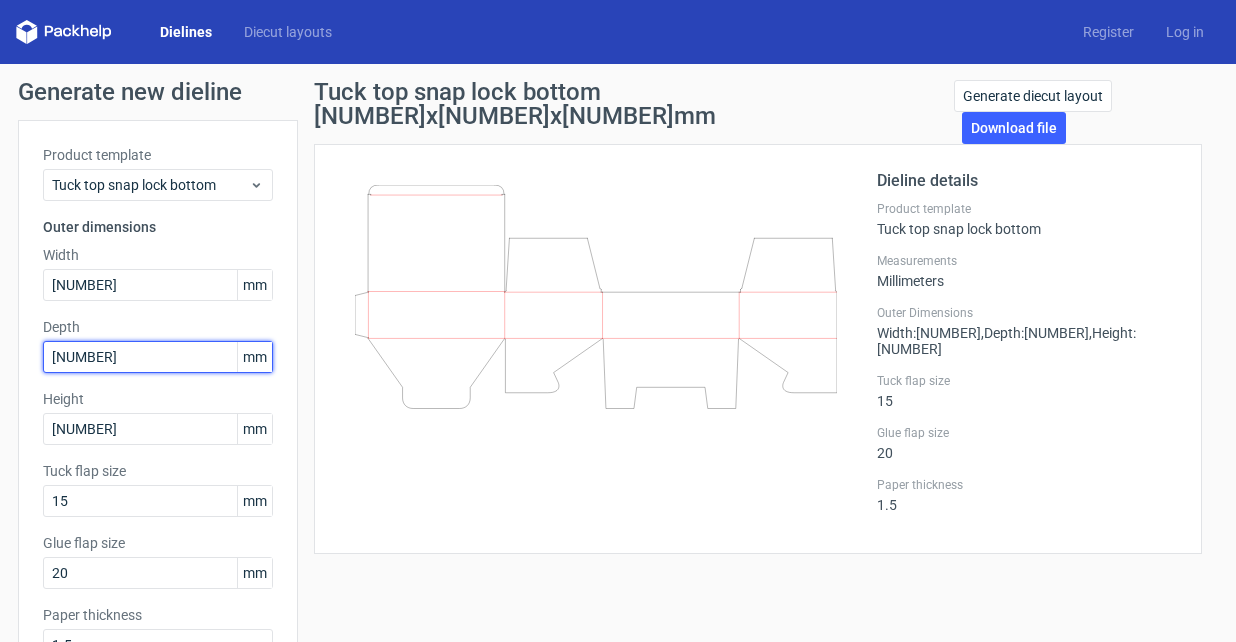 click on "[NUMBER]" at bounding box center (158, 357) 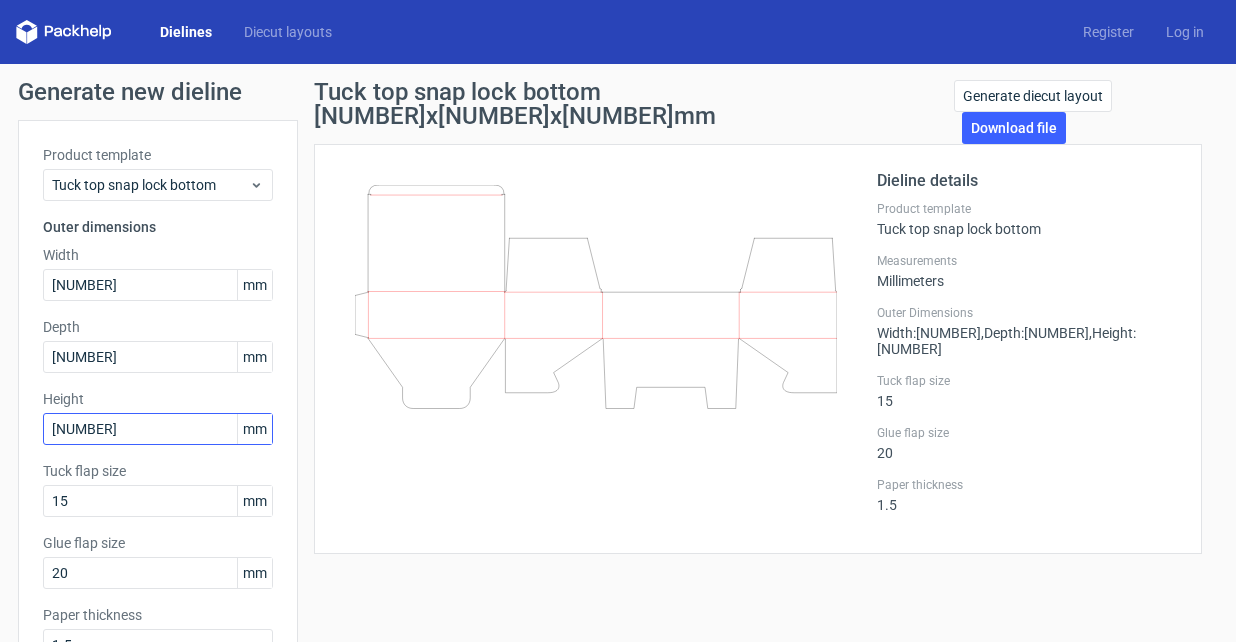 drag, startPoint x: 91, startPoint y: 405, endPoint x: 91, endPoint y: 421, distance: 16 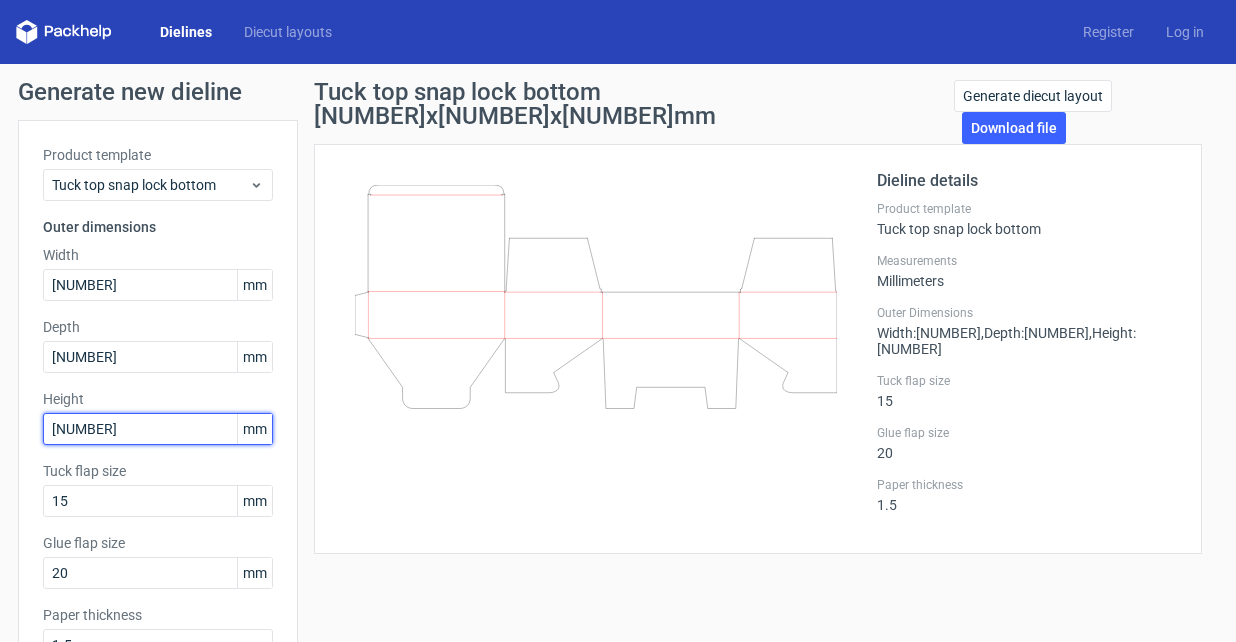 click on "[NUMBER]" at bounding box center (158, 429) 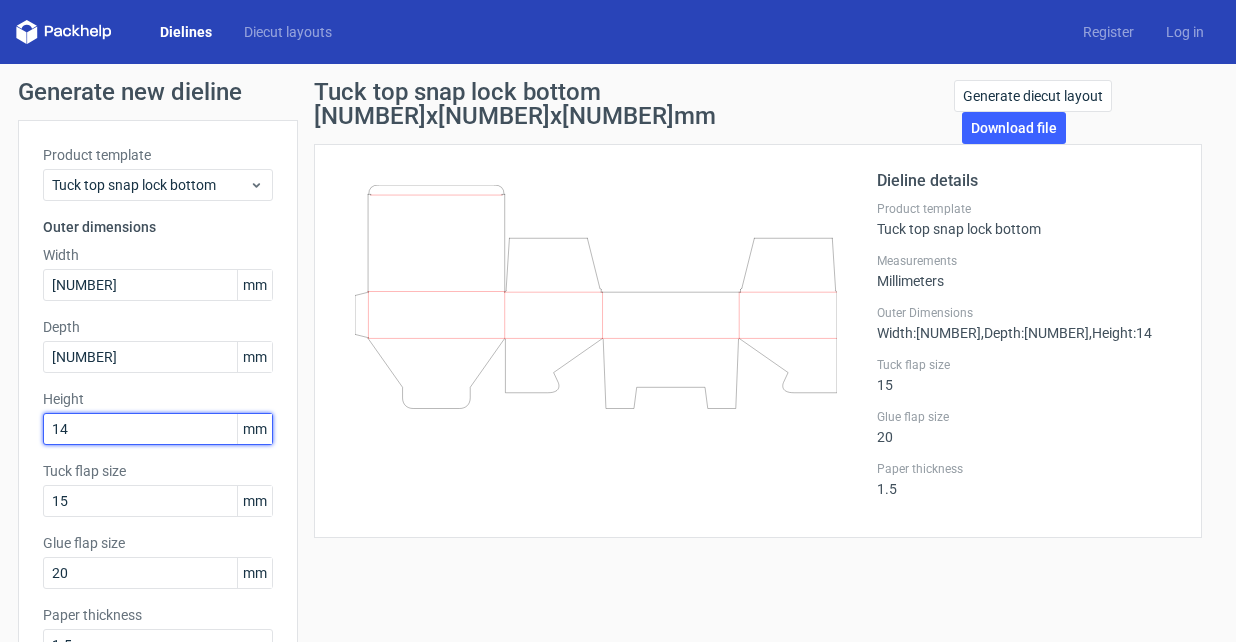 type on "[NUMBER]" 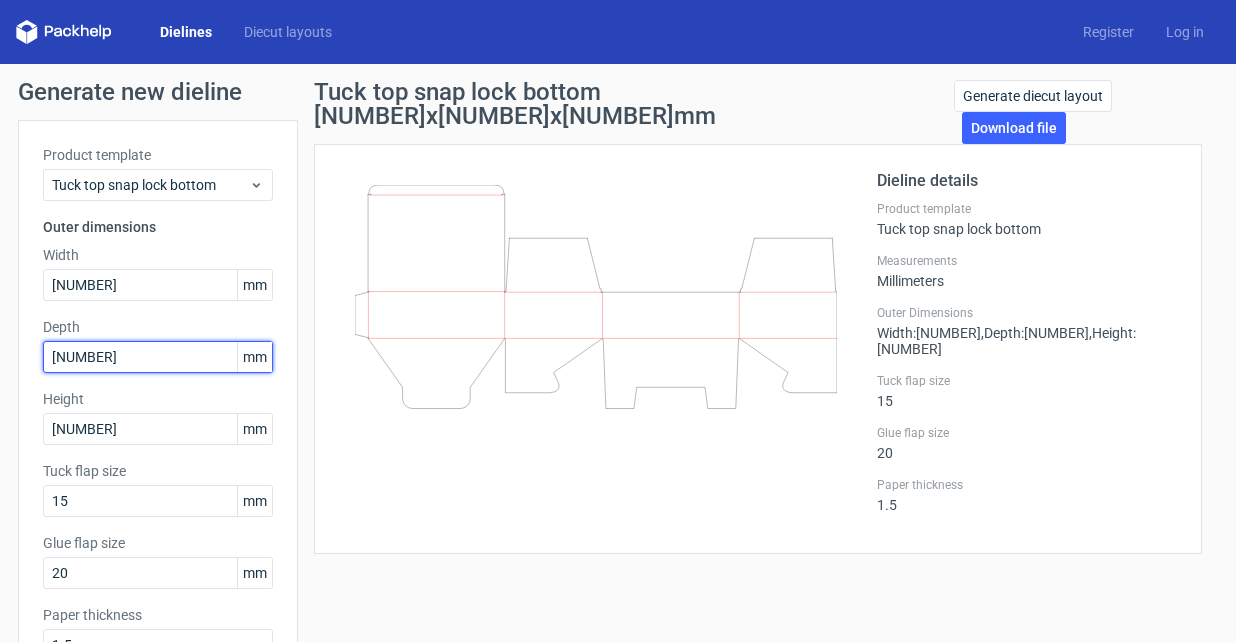 click on "[NUMBER]" at bounding box center [158, 357] 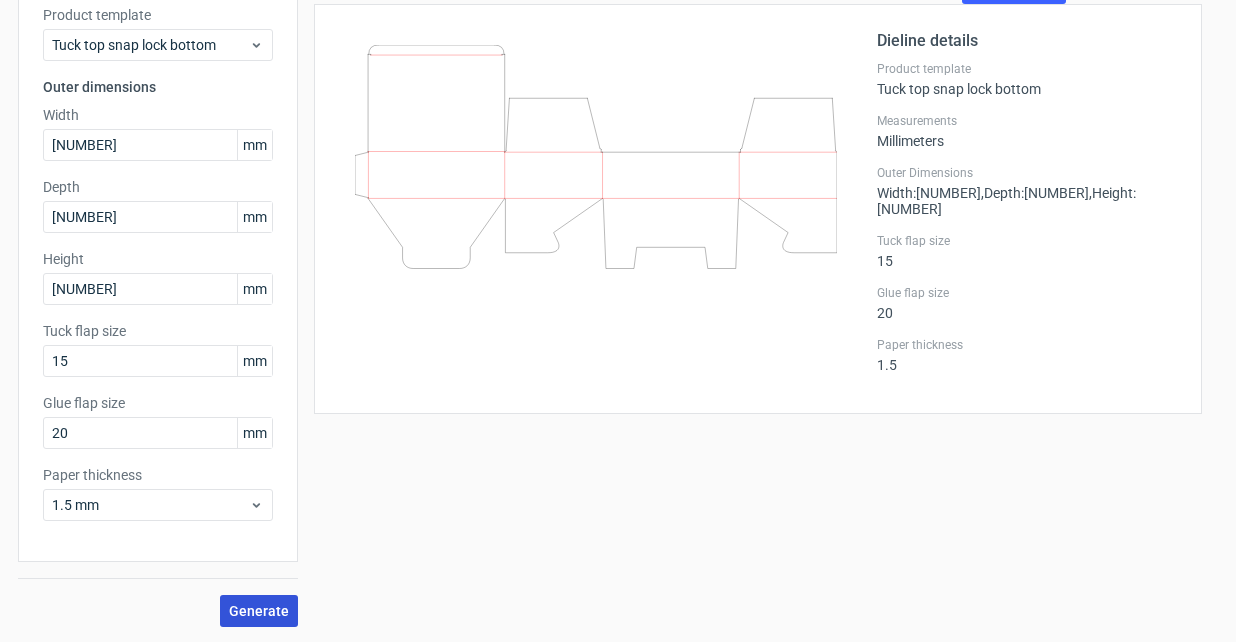 click on "Generate" at bounding box center (259, 611) 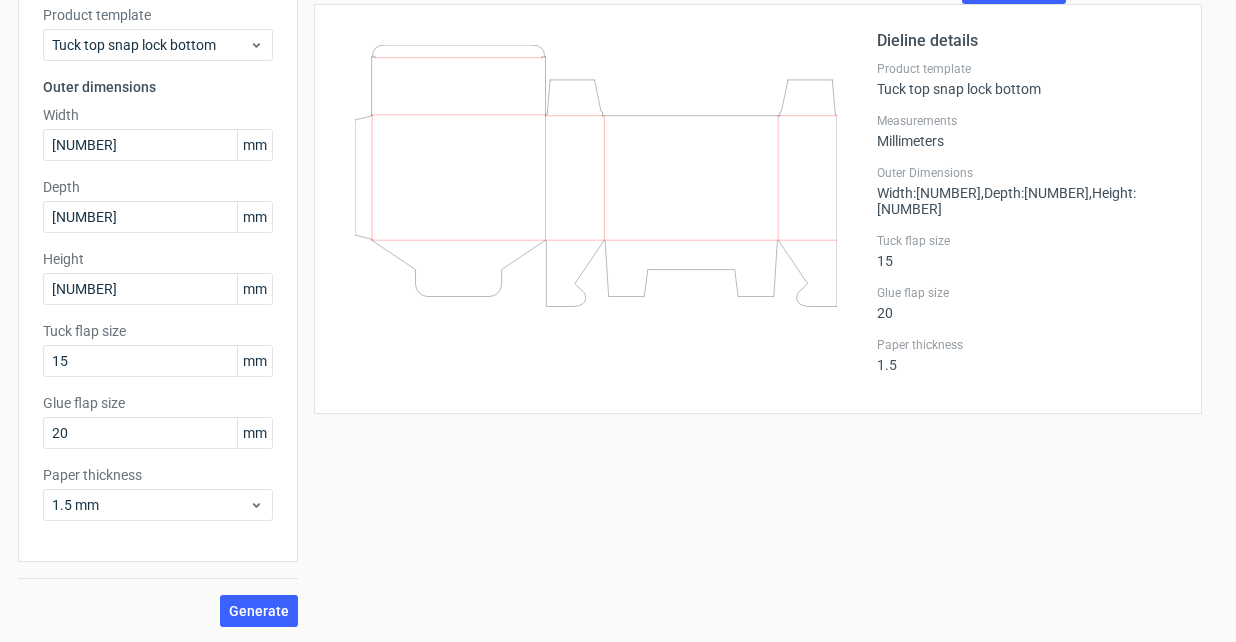 scroll, scrollTop: 0, scrollLeft: 0, axis: both 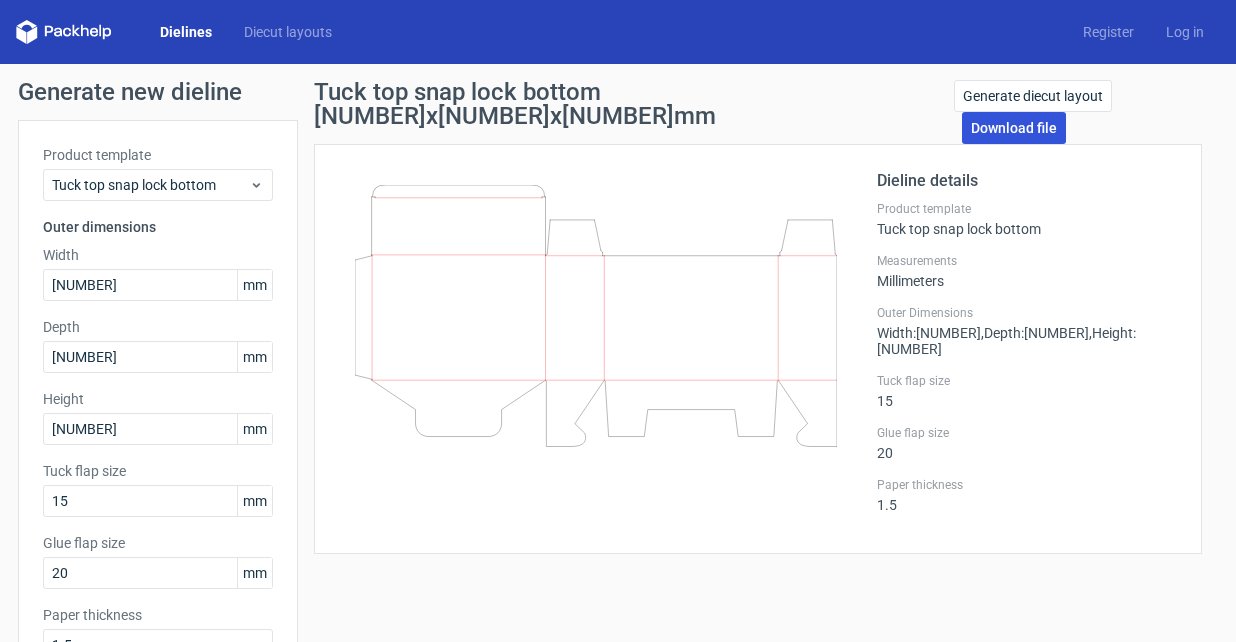 click on "Download file" at bounding box center [1014, 128] 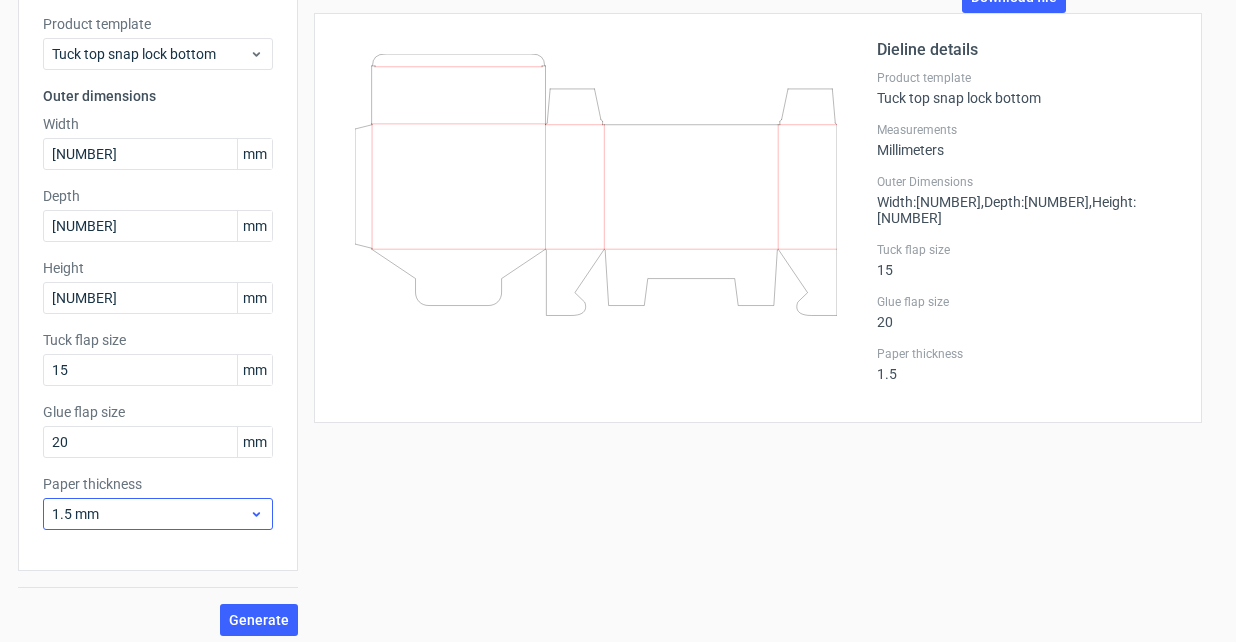 scroll, scrollTop: 140, scrollLeft: 0, axis: vertical 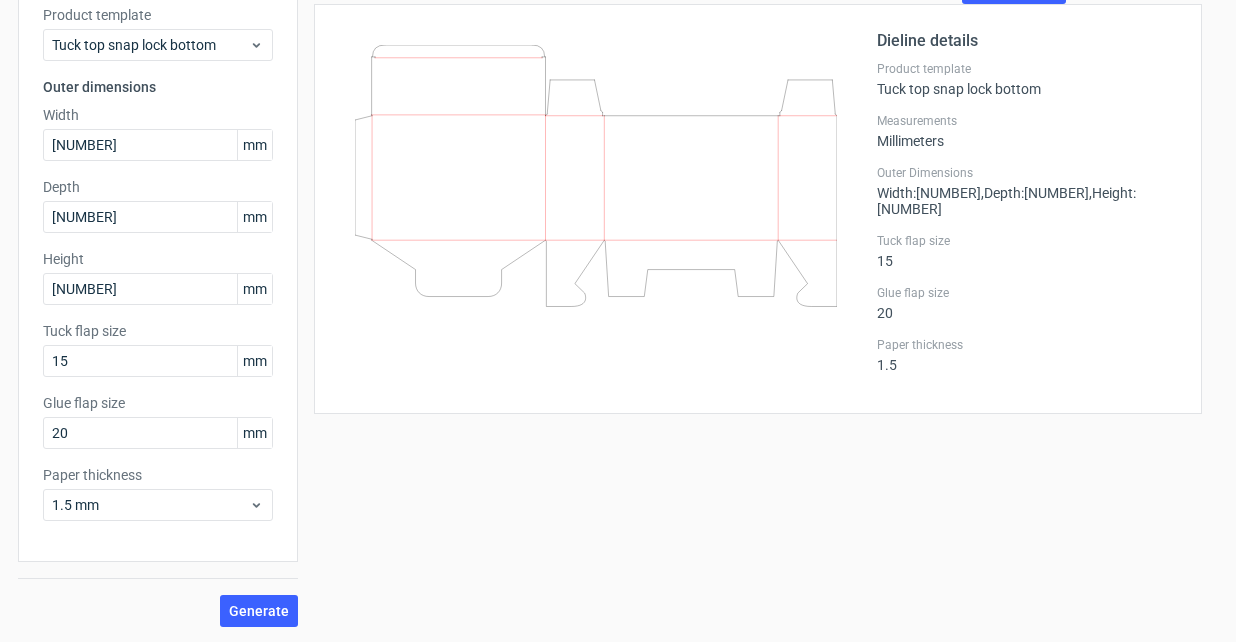 click on "Product template Tuck top snap lock bottom Outer dimensions Width [NUMBER] mm Depth [NUMBER] mm Height [NUMBER] mm Tuck flap size [NUMBER] mm Glue flap size [NUMBER] mm Paper thickness [NUMBER] mm" at bounding box center (158, 271) 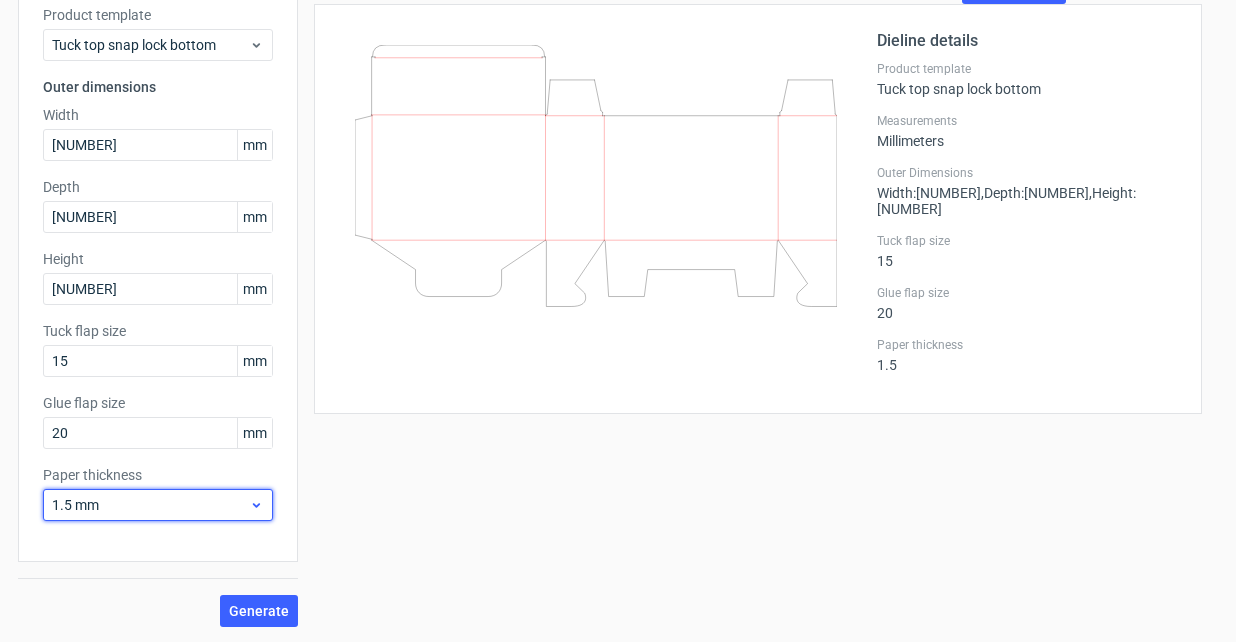 click on "1.5 mm" at bounding box center (158, 505) 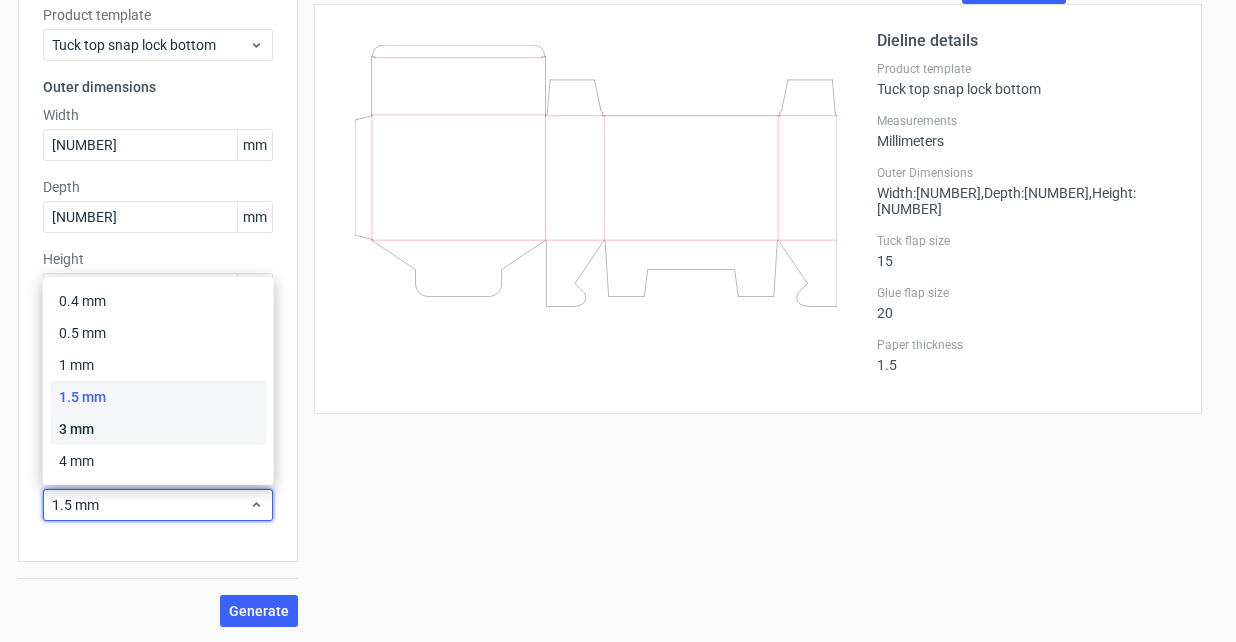 click on "3 mm" at bounding box center (158, 429) 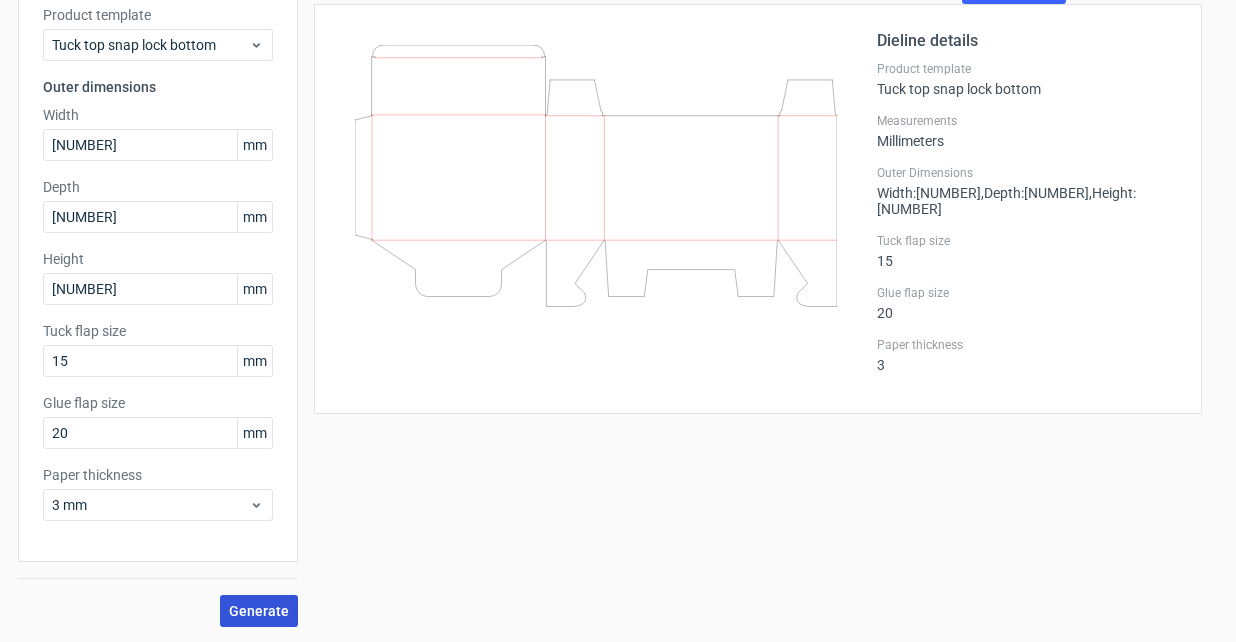 click on "Generate" at bounding box center [259, 611] 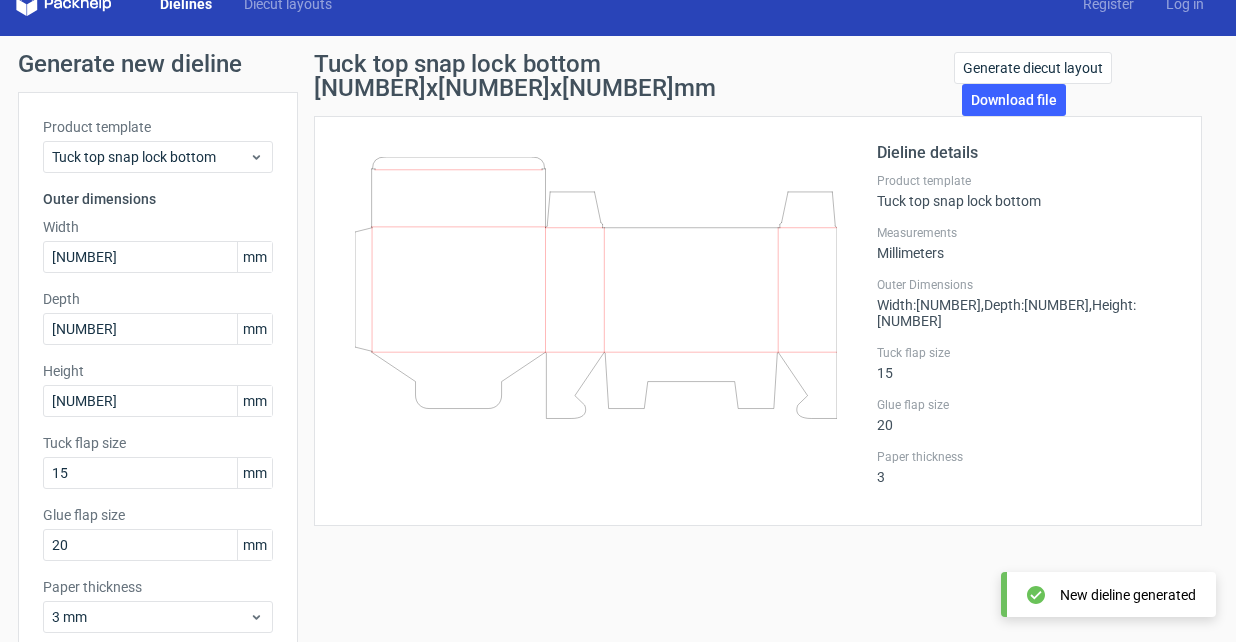 scroll, scrollTop: 0, scrollLeft: 0, axis: both 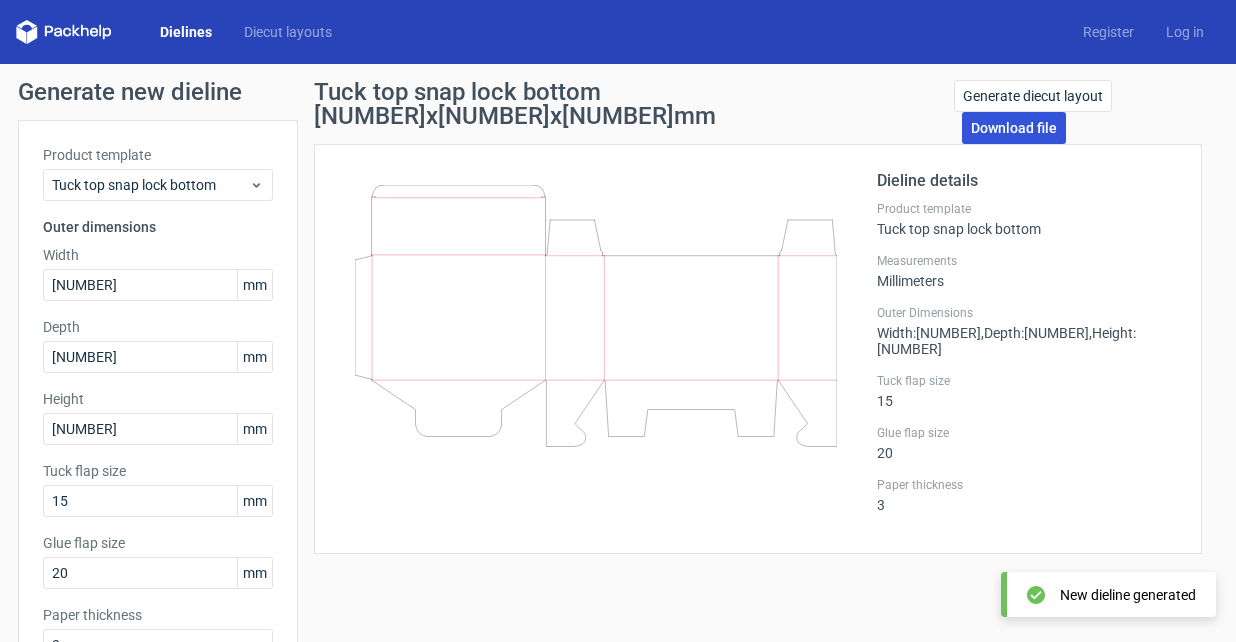 click on "Download file" at bounding box center (1014, 128) 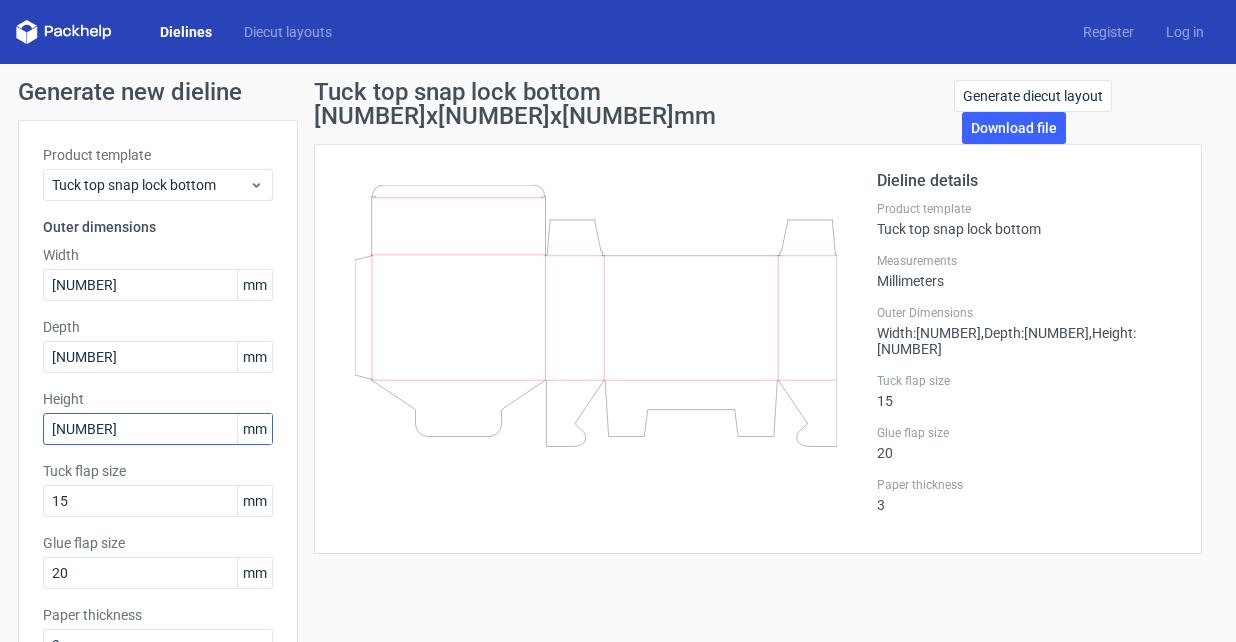 scroll, scrollTop: 140, scrollLeft: 0, axis: vertical 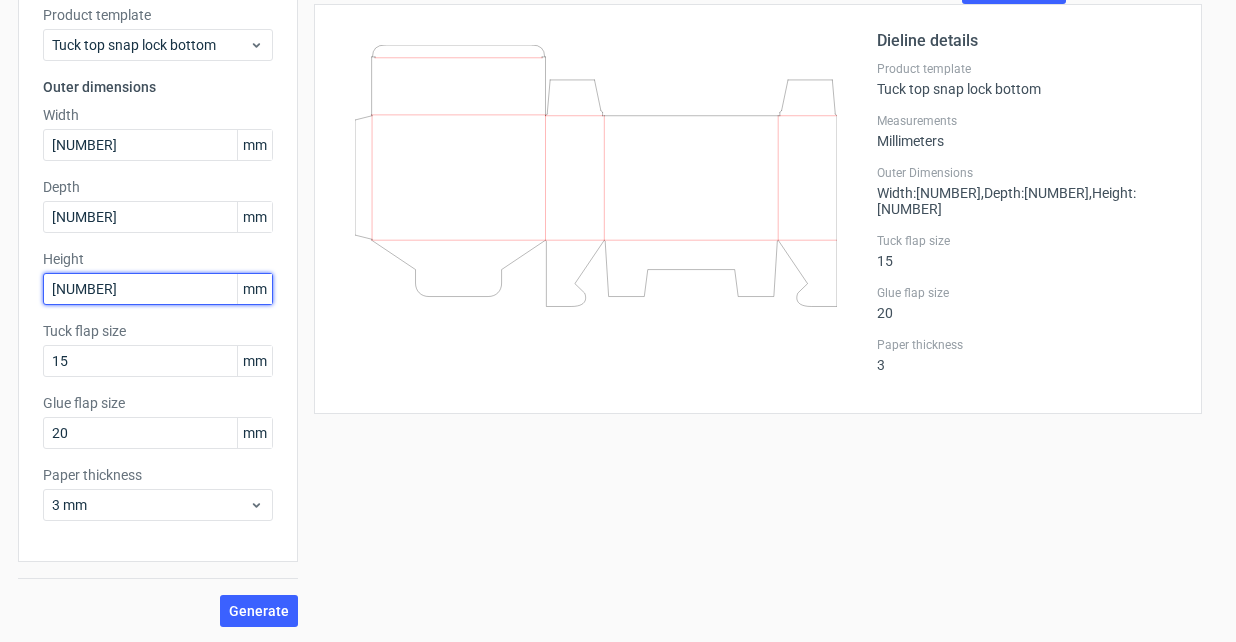 click on "[NUMBER]" at bounding box center [158, 289] 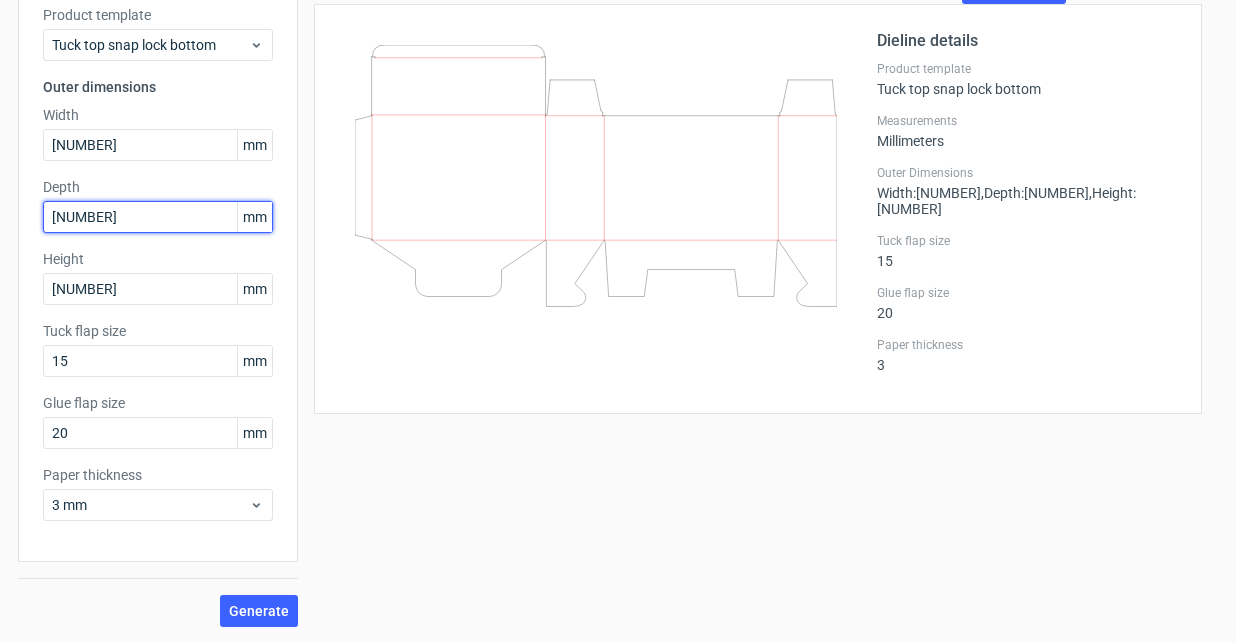 click on "[NUMBER]" at bounding box center [158, 217] 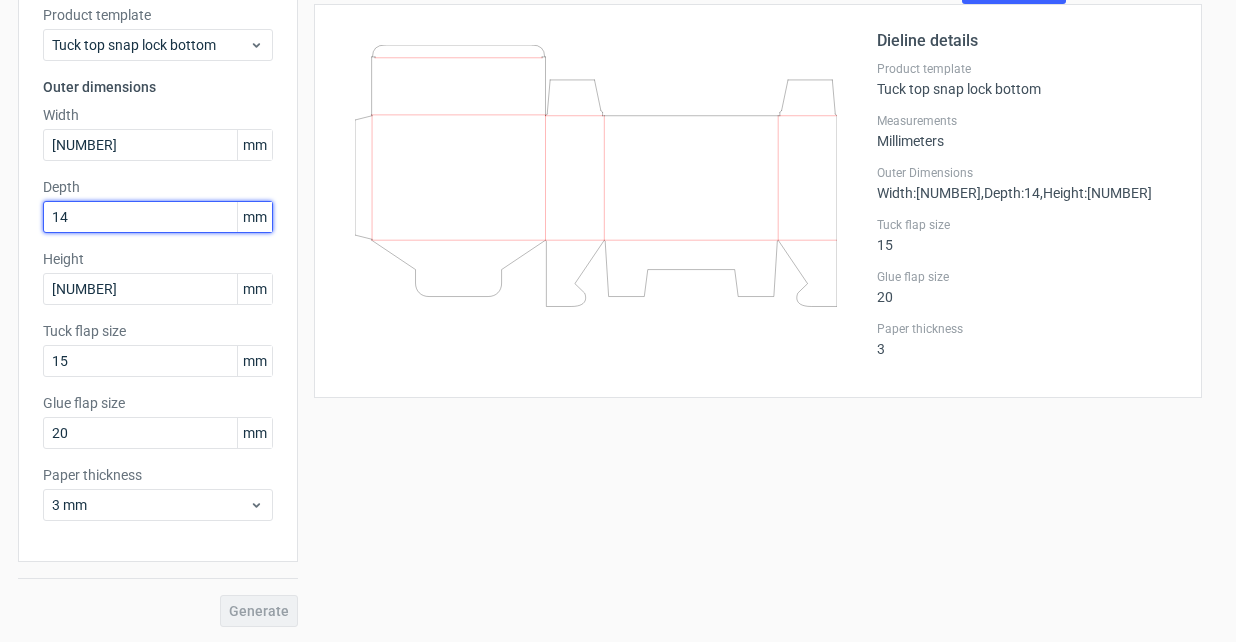 type on "[NUMBER]" 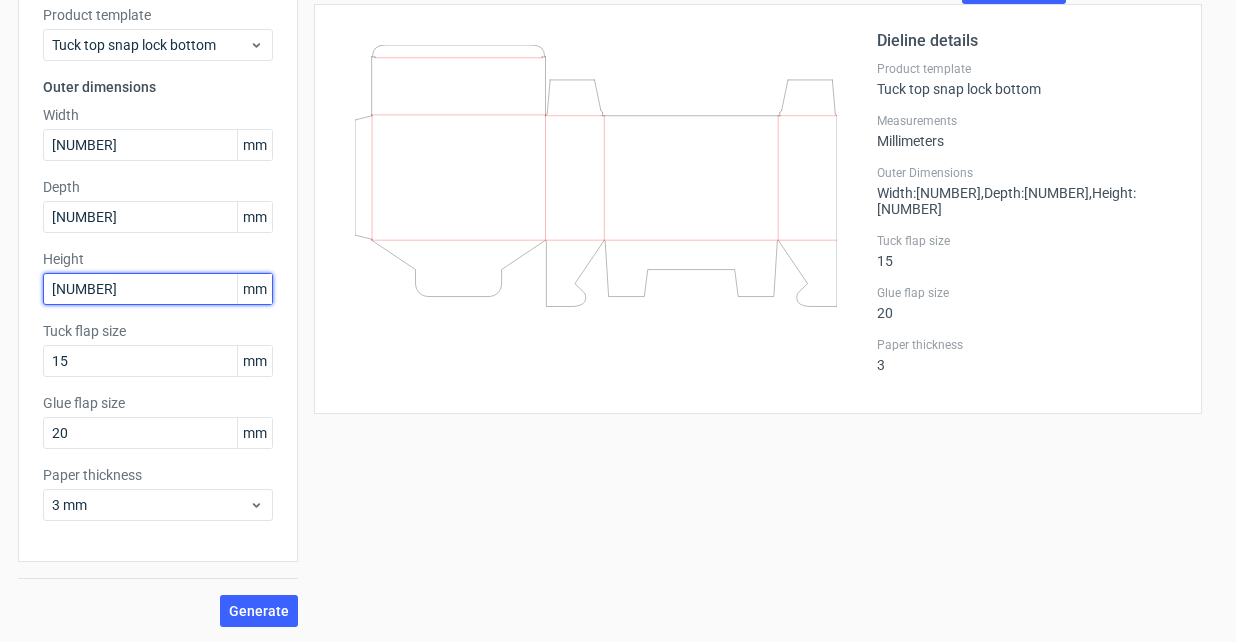 click on "[NUMBER]" at bounding box center [158, 289] 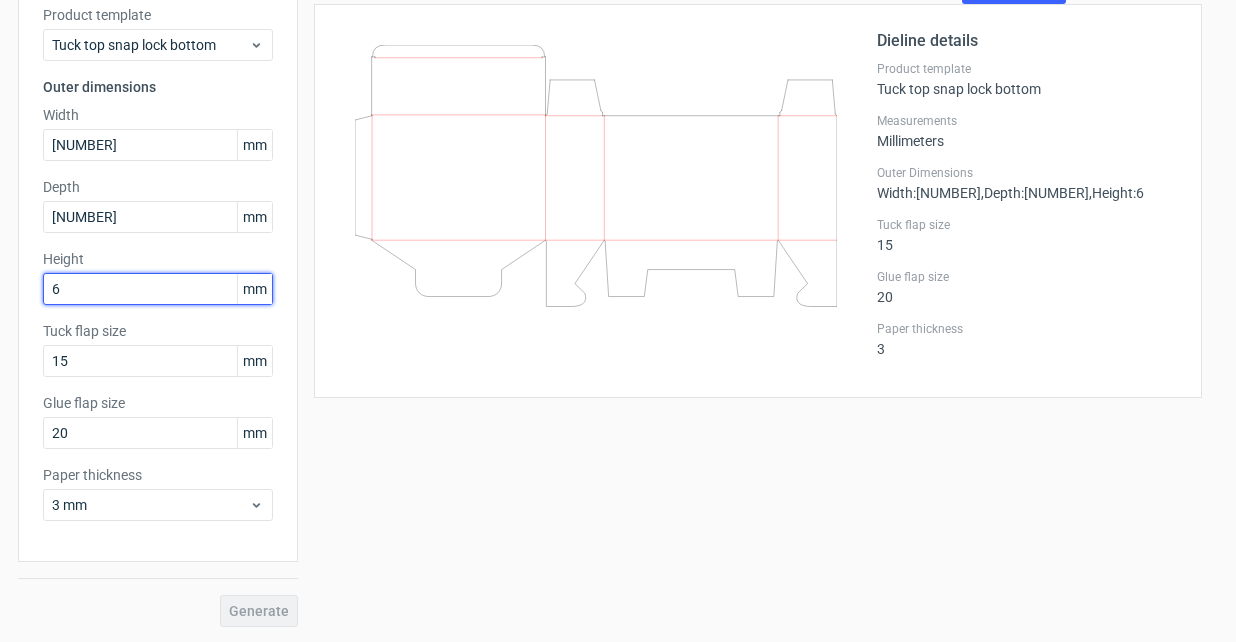 type on "[NUMBER]" 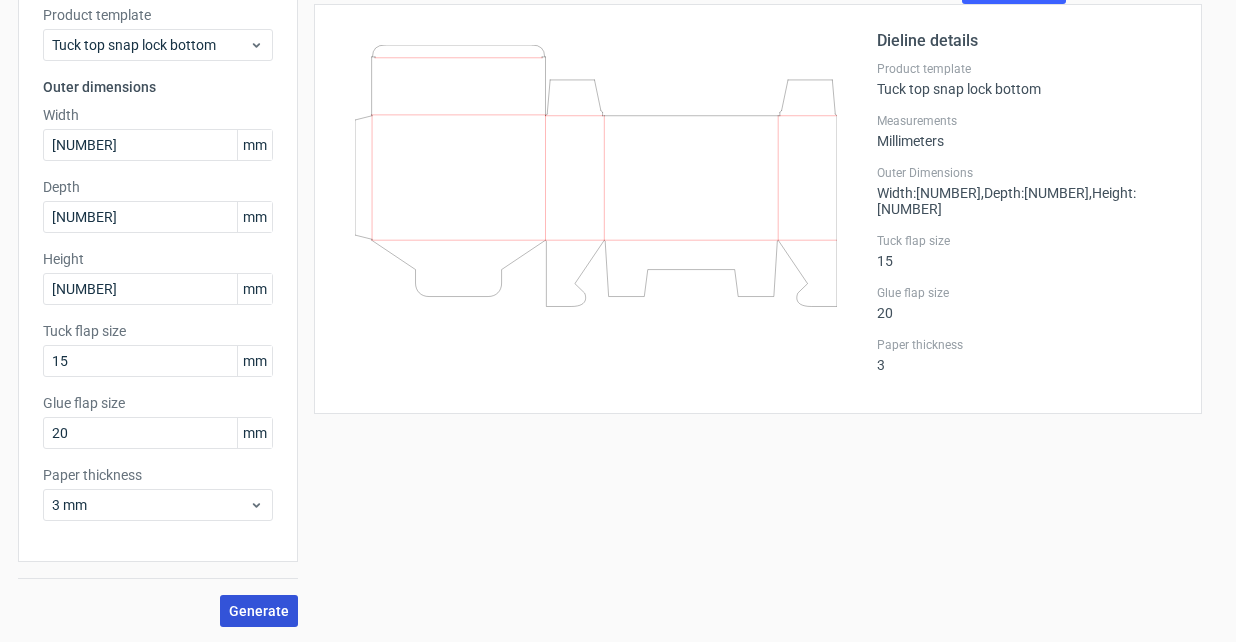 click on "Generate" at bounding box center [259, 611] 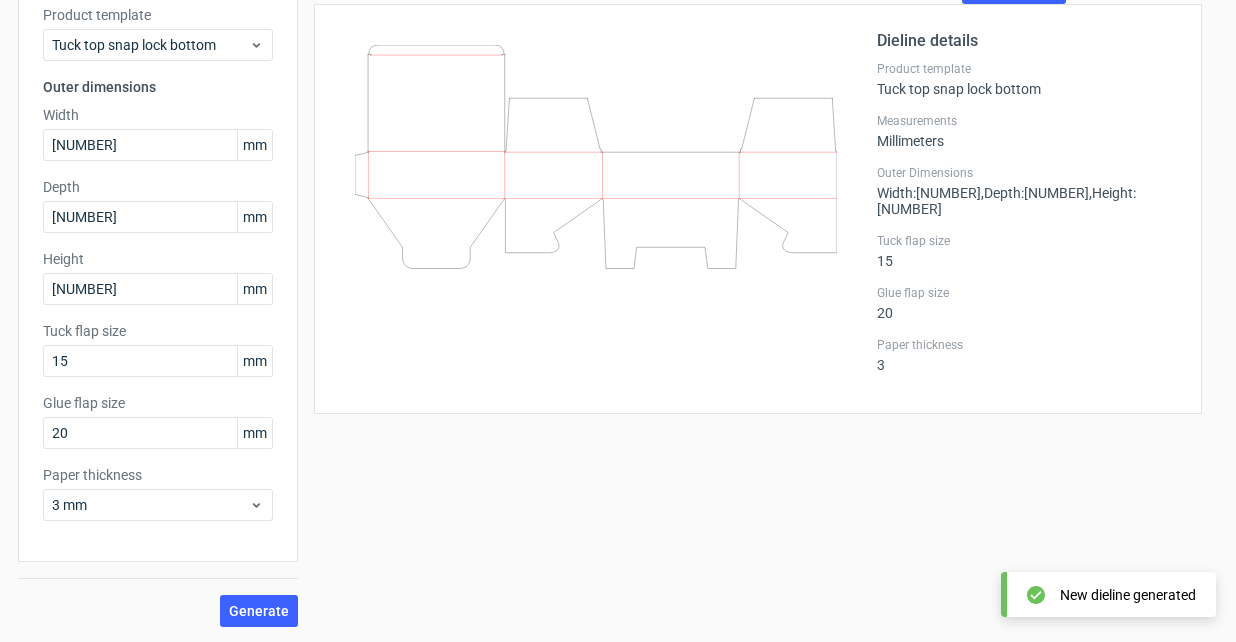 click on "Tuck top snap lock bottom [NUMBER]x[NUMBER]x[NUMBER]mm Generate diecut layout Download file
Dieline details Product template Tuck top snap lock bottom Measurements Millimeters Outer Dimensions Width :  [NUMBER] ,  Depth :  [NUMBER] ,  Height :  [NUMBER] Tuck flap size [NUMBER] Glue flap size [NUMBER] Paper thickness [NUMBER]" at bounding box center [758, 283] 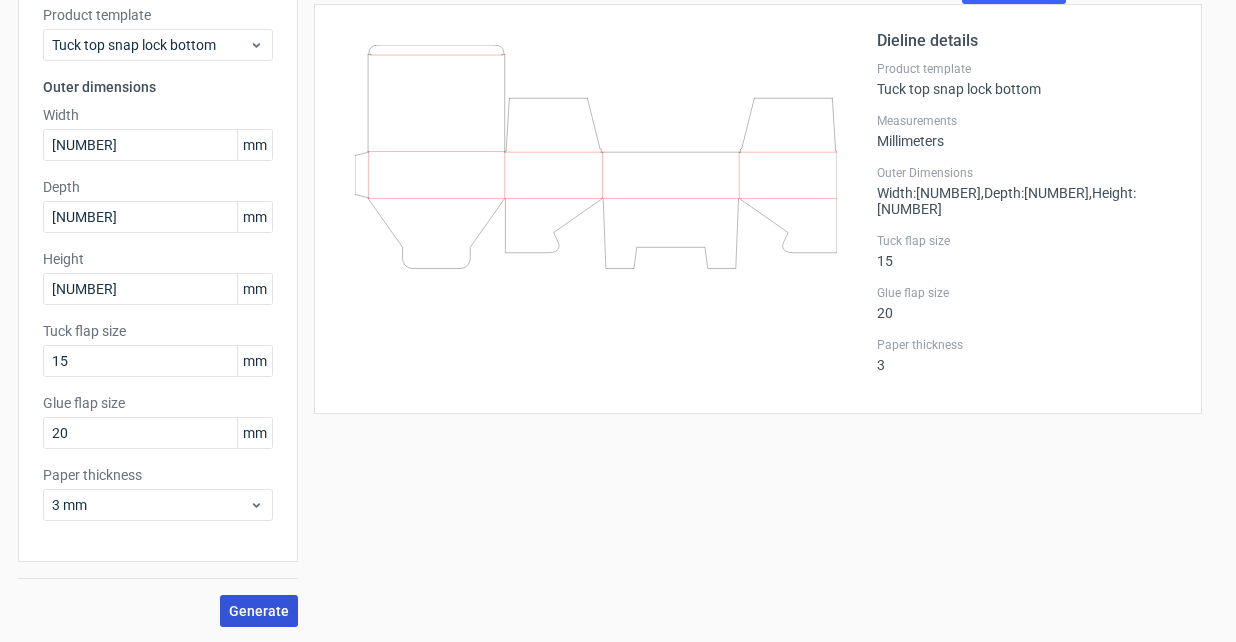 click on "Generate" at bounding box center [259, 611] 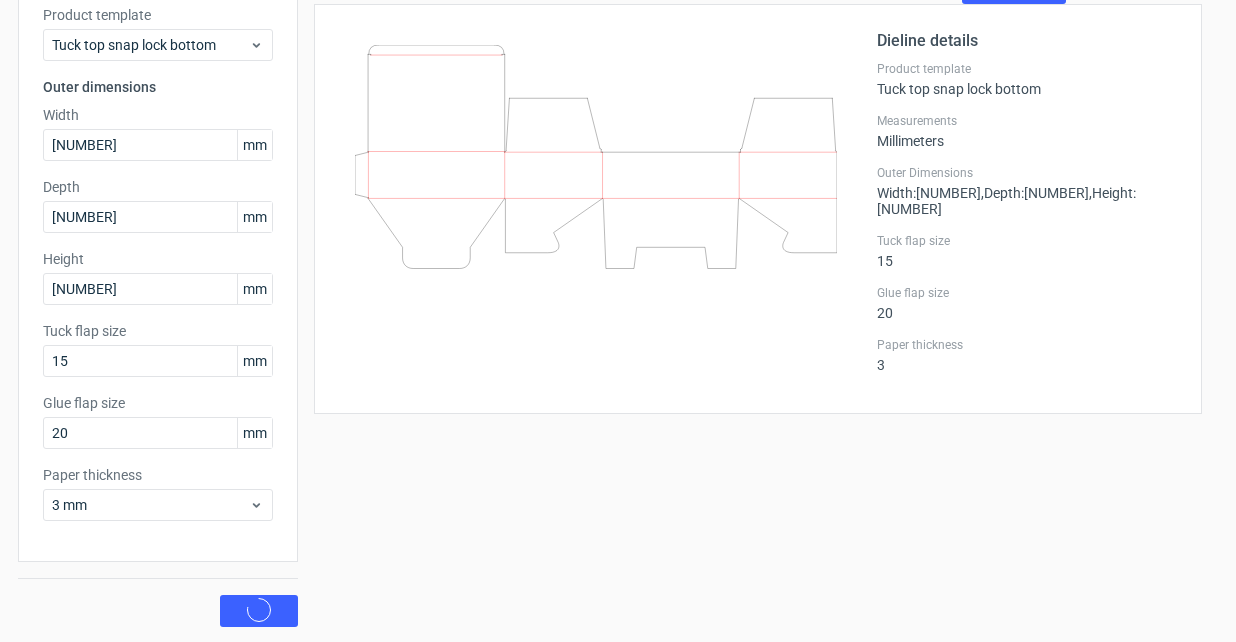 scroll, scrollTop: 0, scrollLeft: 0, axis: both 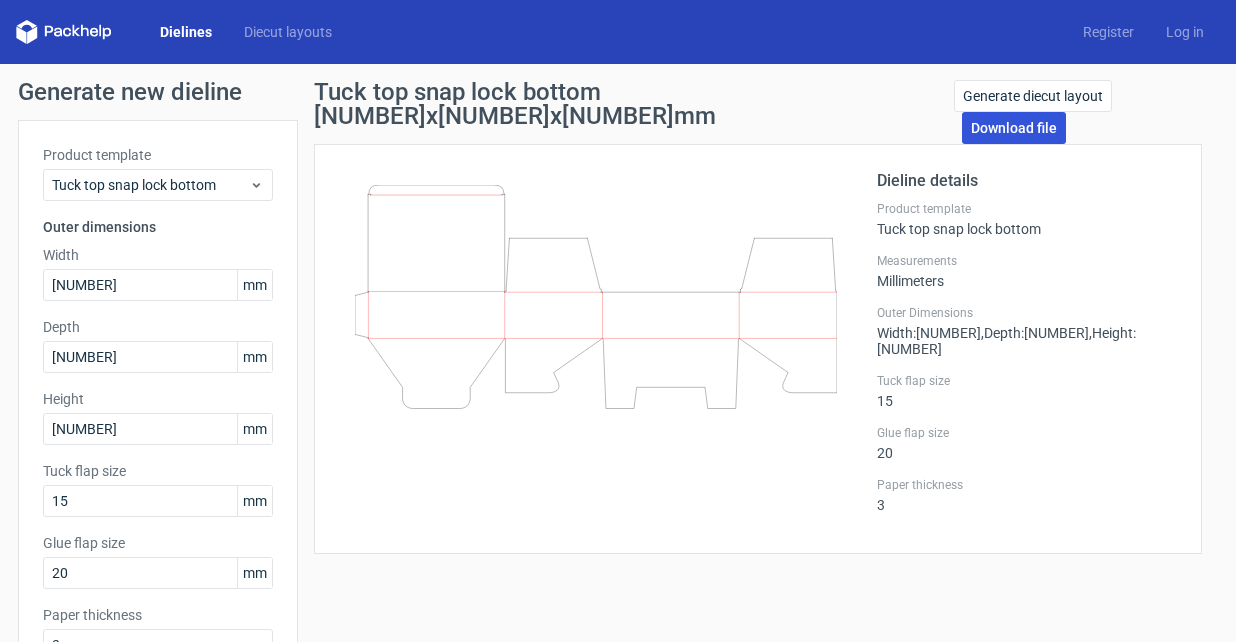 click on "Download file" at bounding box center (1014, 128) 